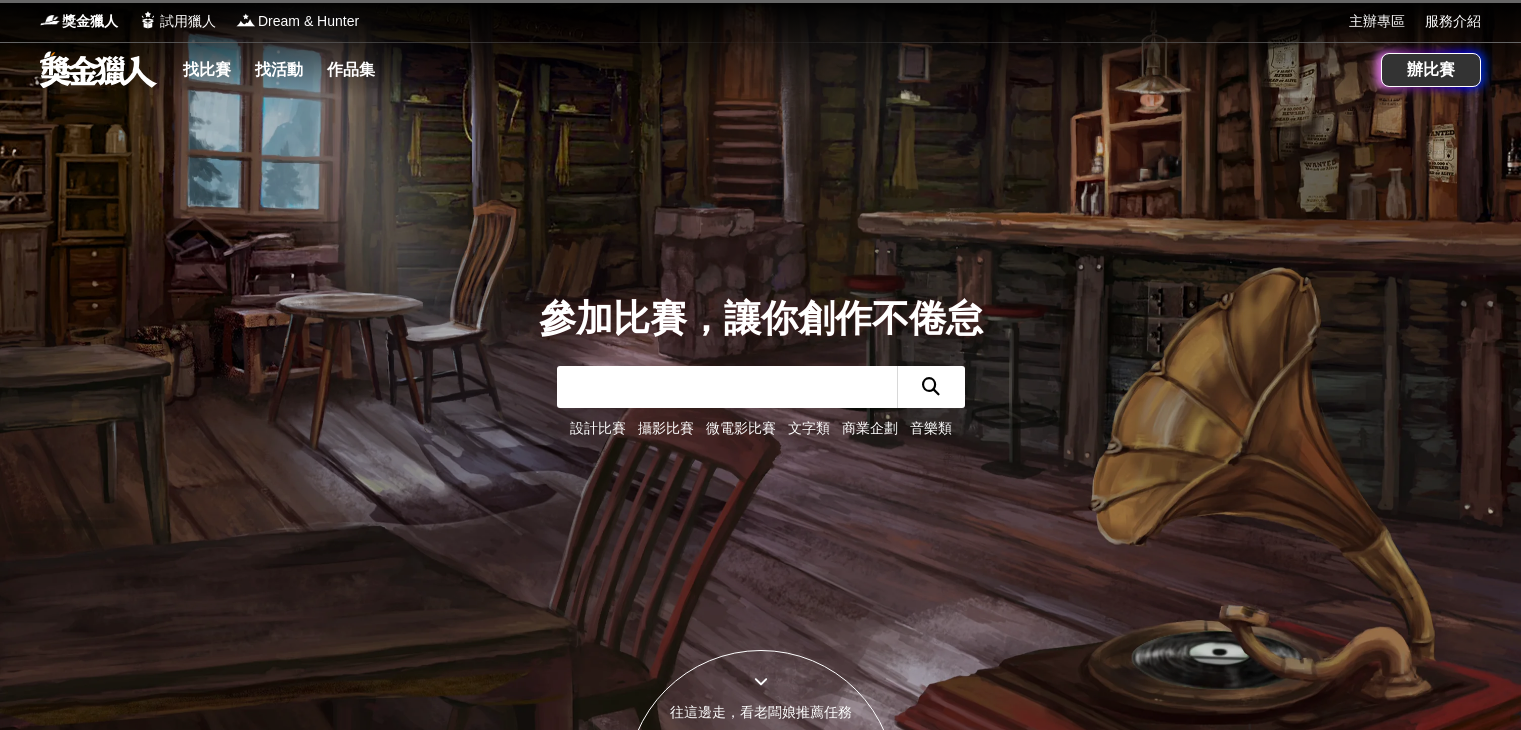 scroll, scrollTop: 0, scrollLeft: 0, axis: both 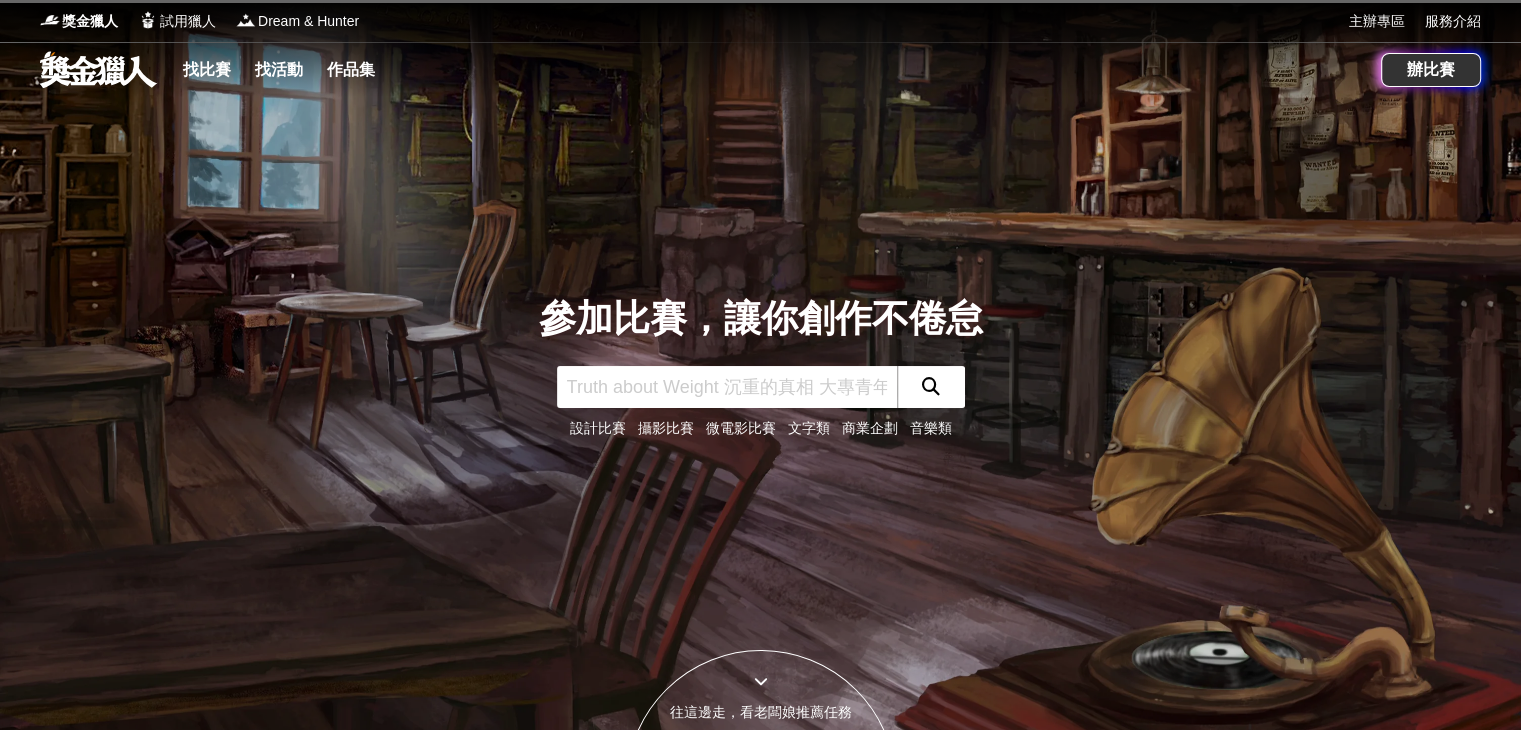 click at bounding box center (98, 69) 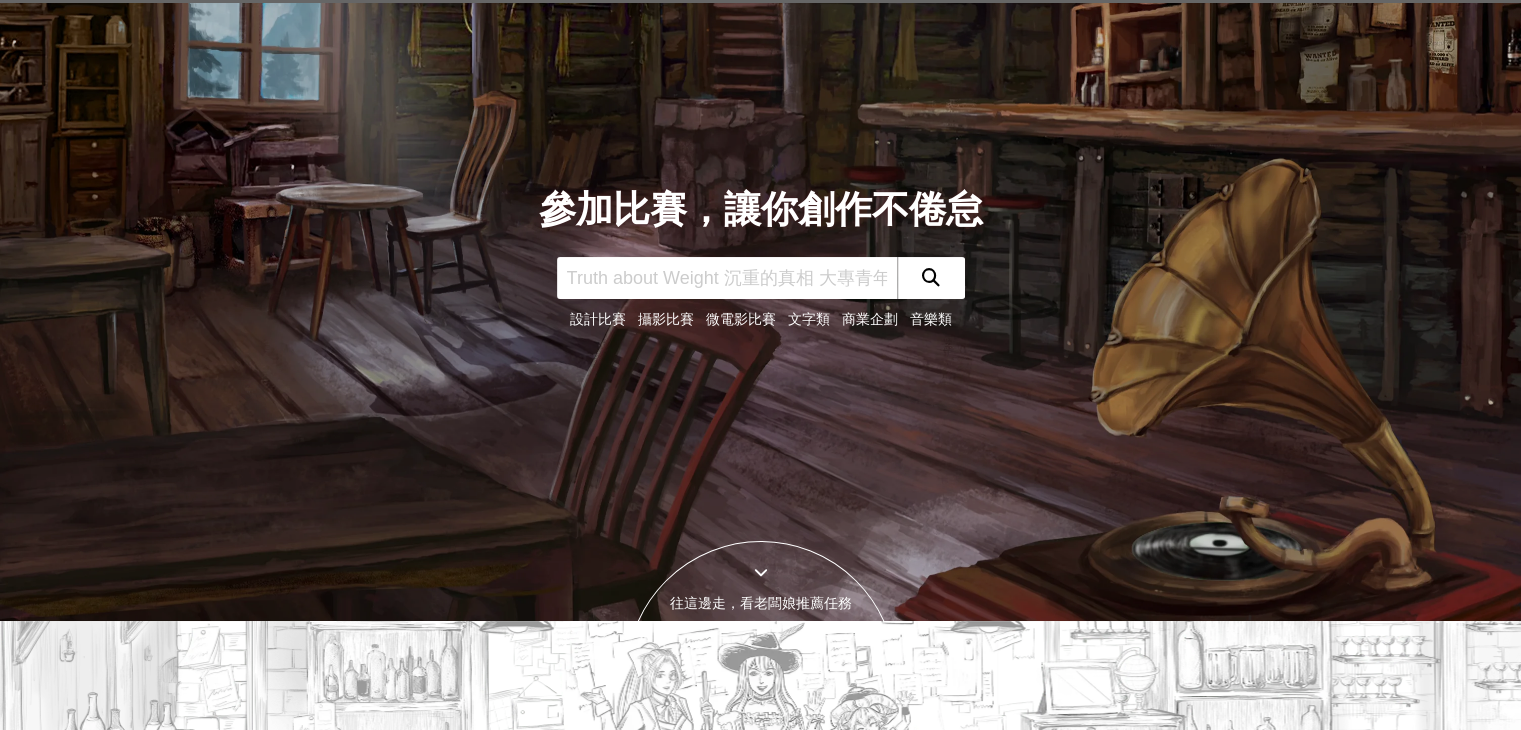 scroll, scrollTop: 0, scrollLeft: 0, axis: both 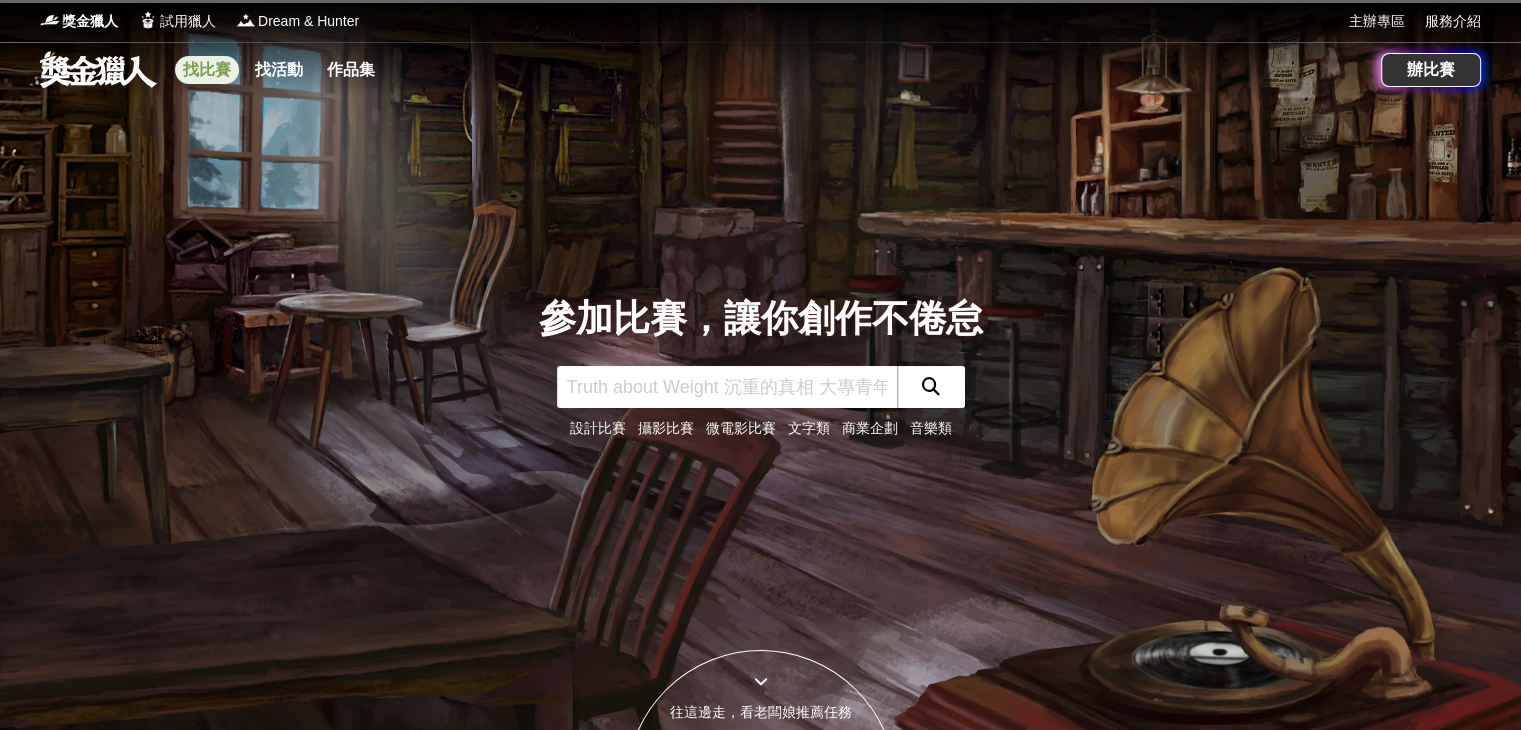 click on "找比賽" at bounding box center (207, 70) 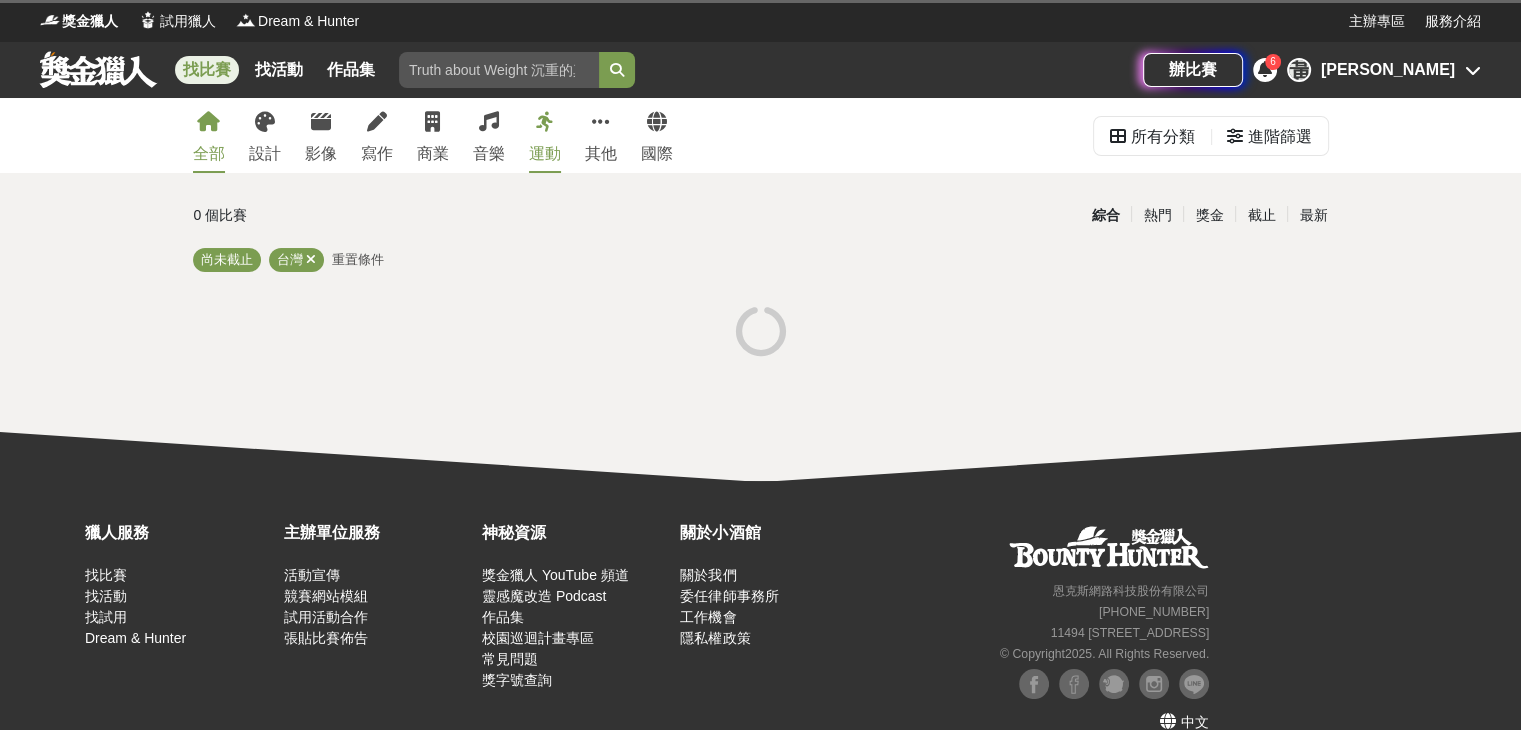 click on "[PERSON_NAME]" at bounding box center [1388, 70] 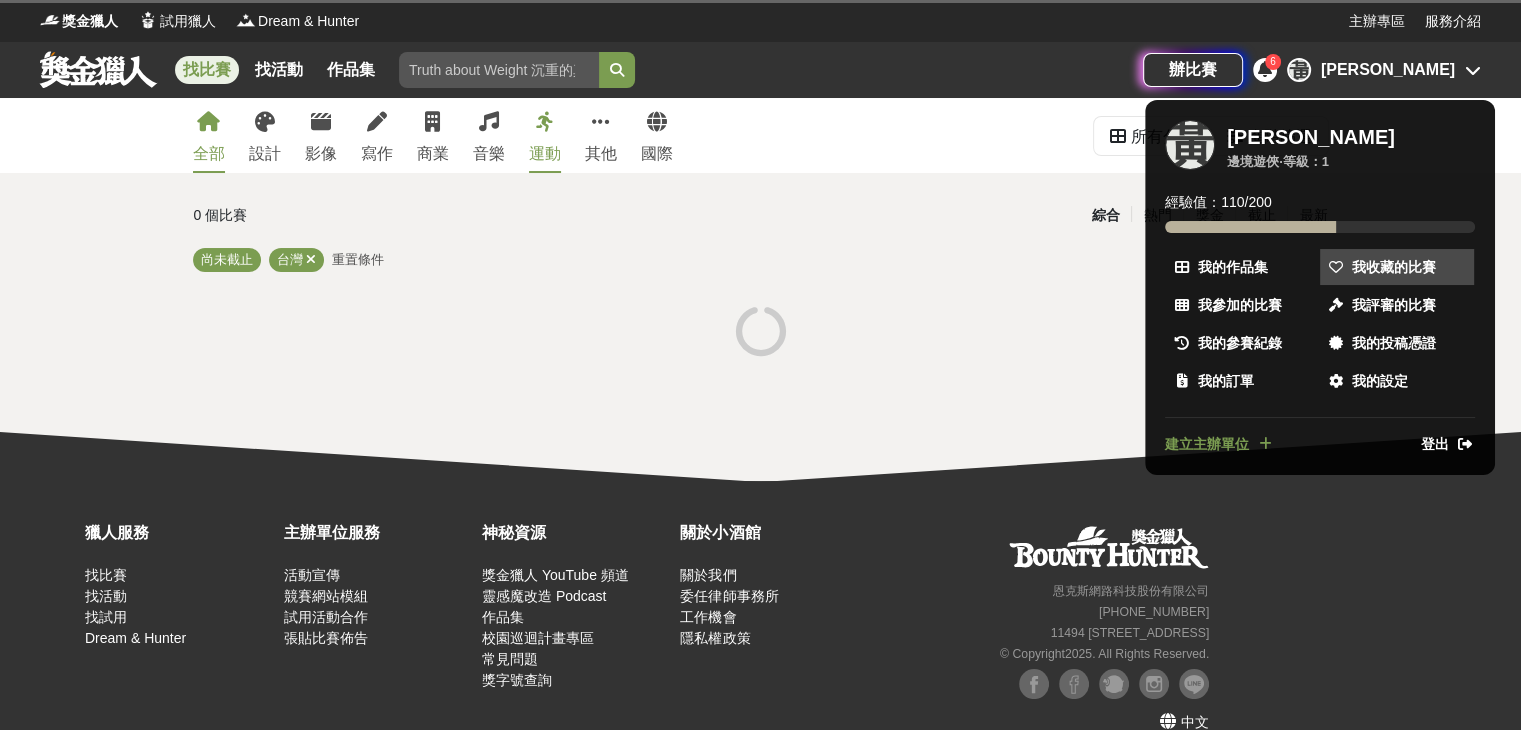 click on "我收藏的比賽" at bounding box center [1394, 267] 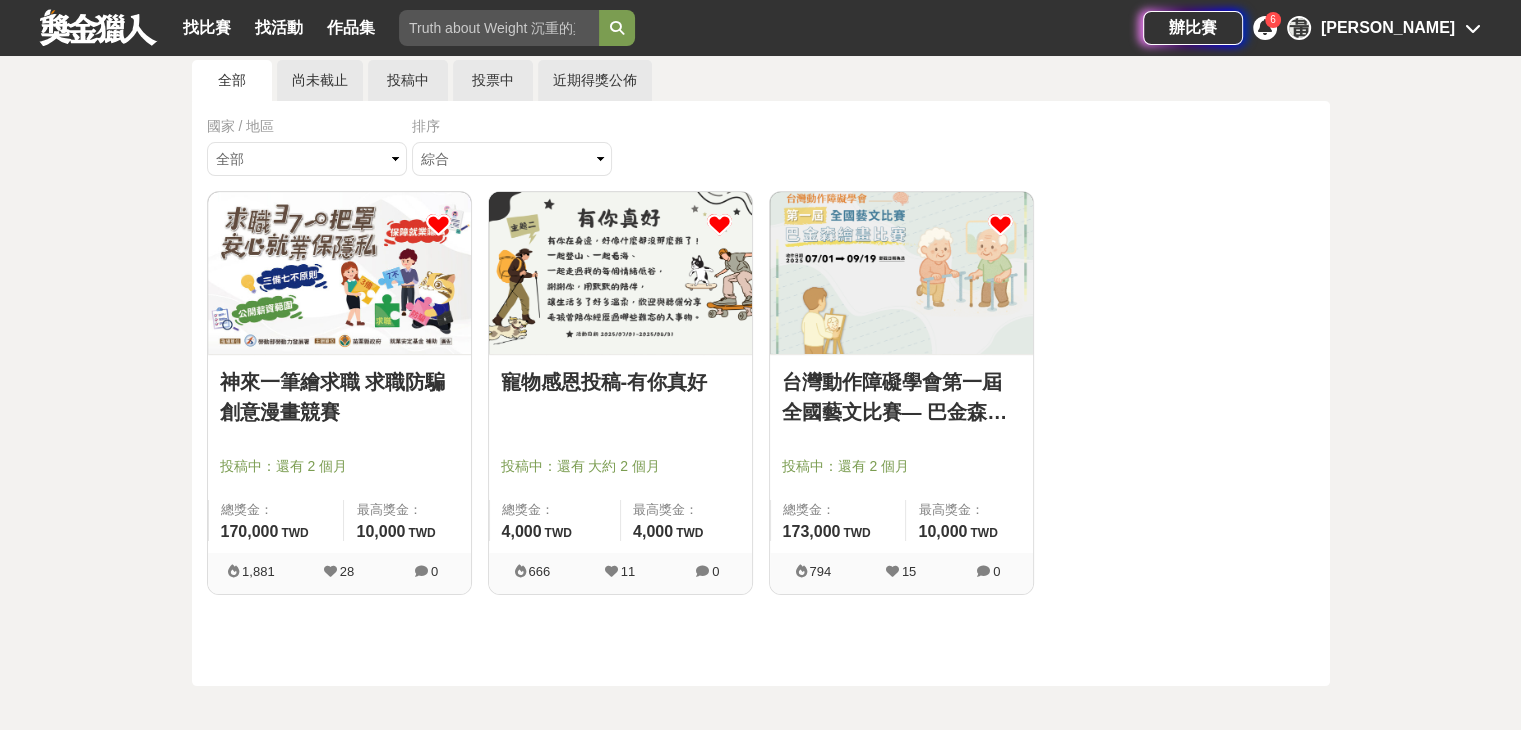 scroll, scrollTop: 100, scrollLeft: 0, axis: vertical 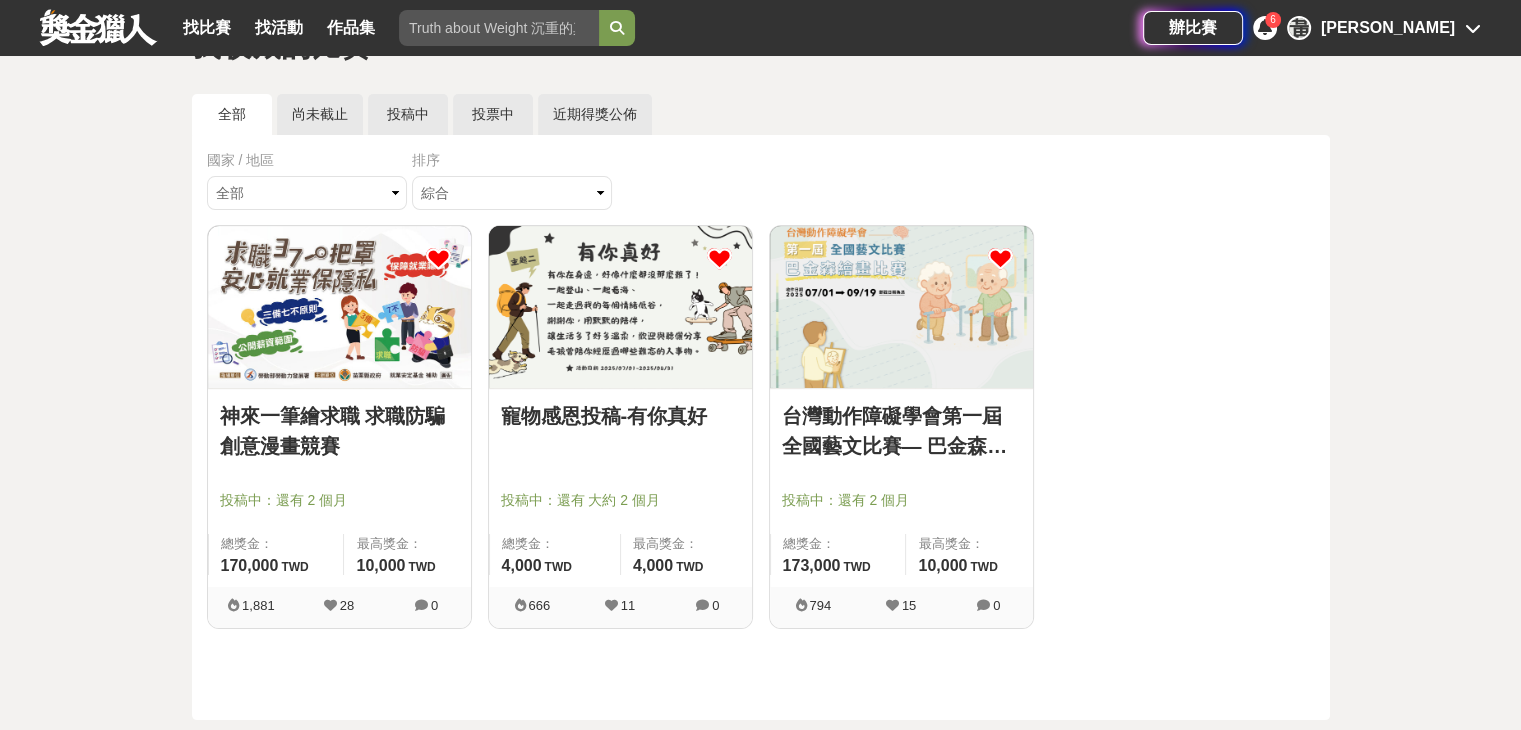 click at bounding box center (620, 307) 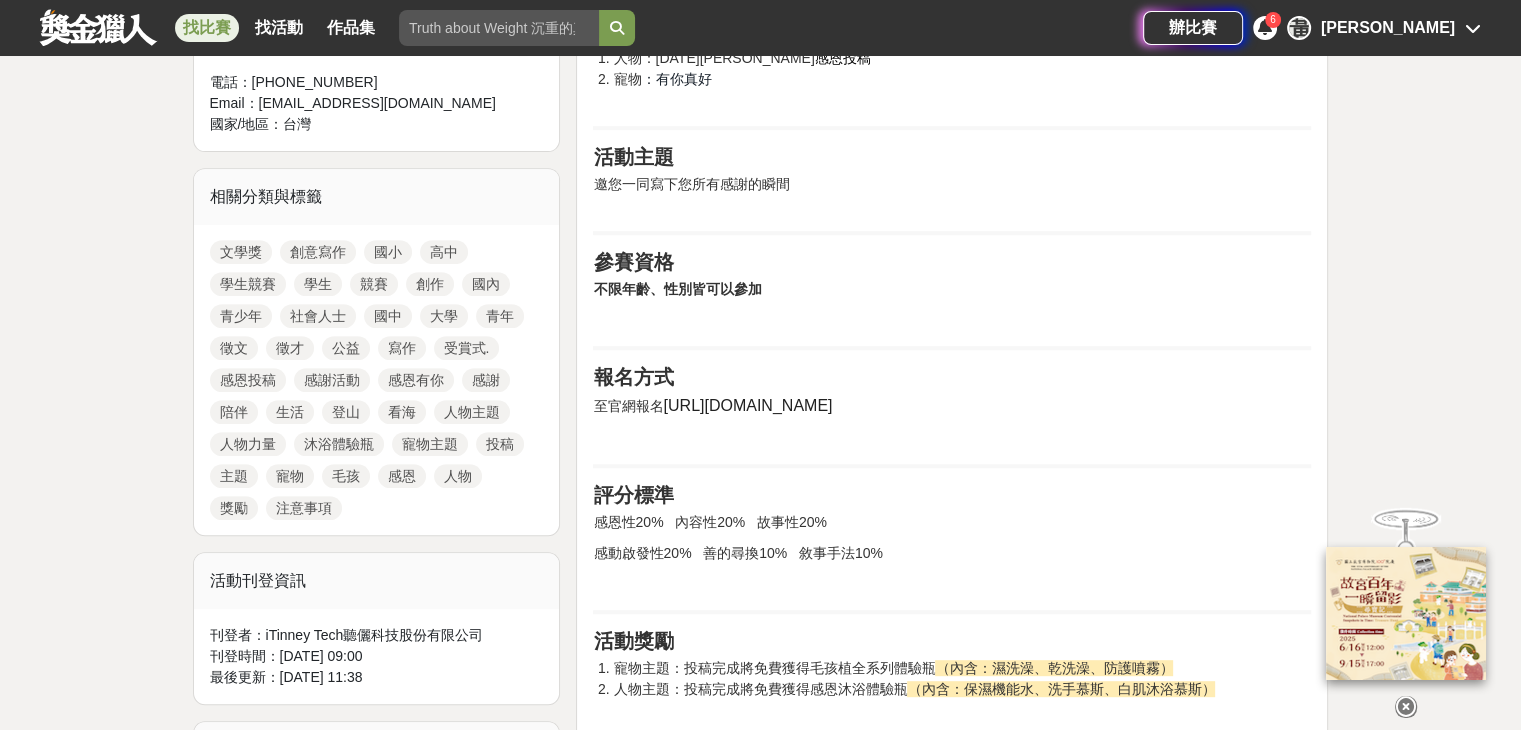 scroll, scrollTop: 800, scrollLeft: 0, axis: vertical 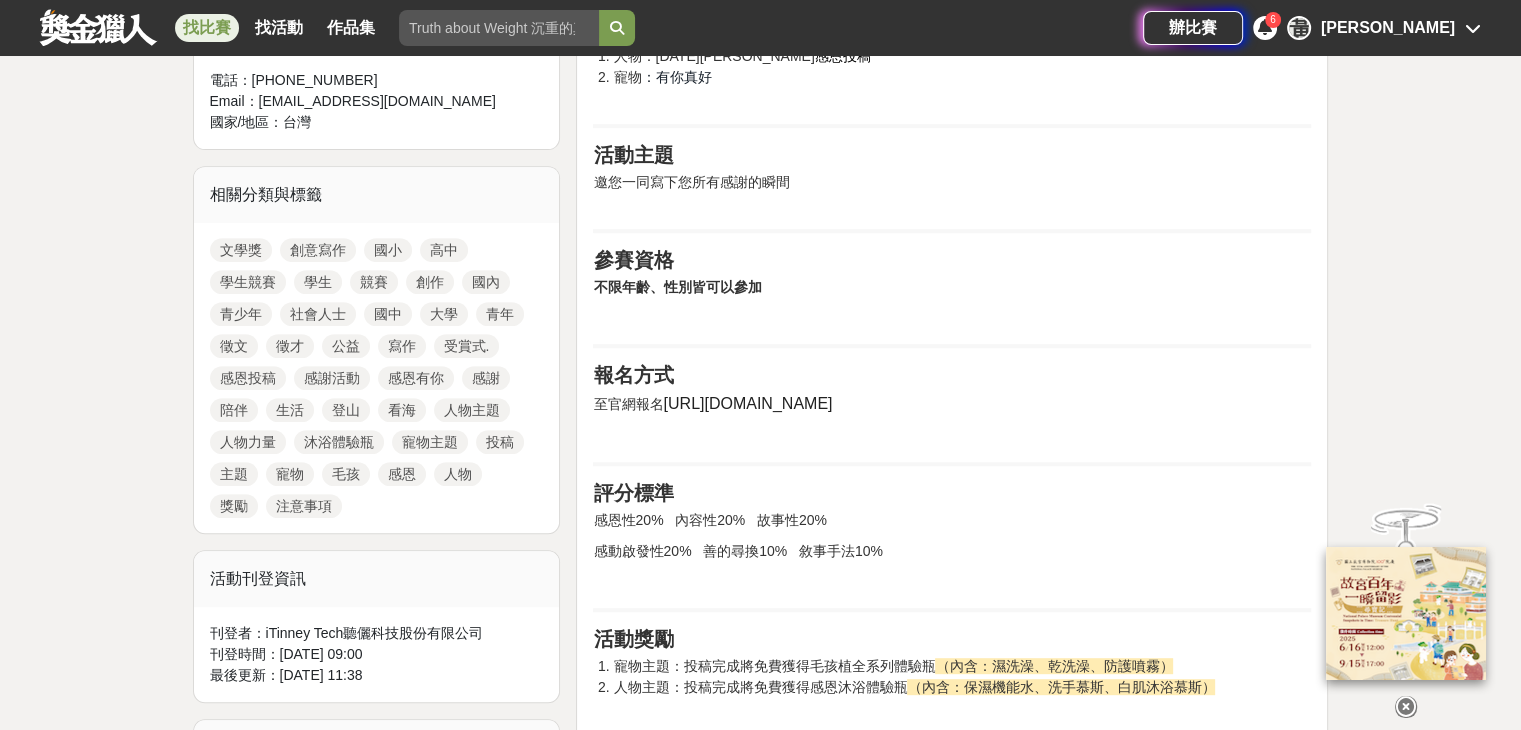 drag, startPoint x: 664, startPoint y: 398, endPoint x: 856, endPoint y: 399, distance: 192.00261 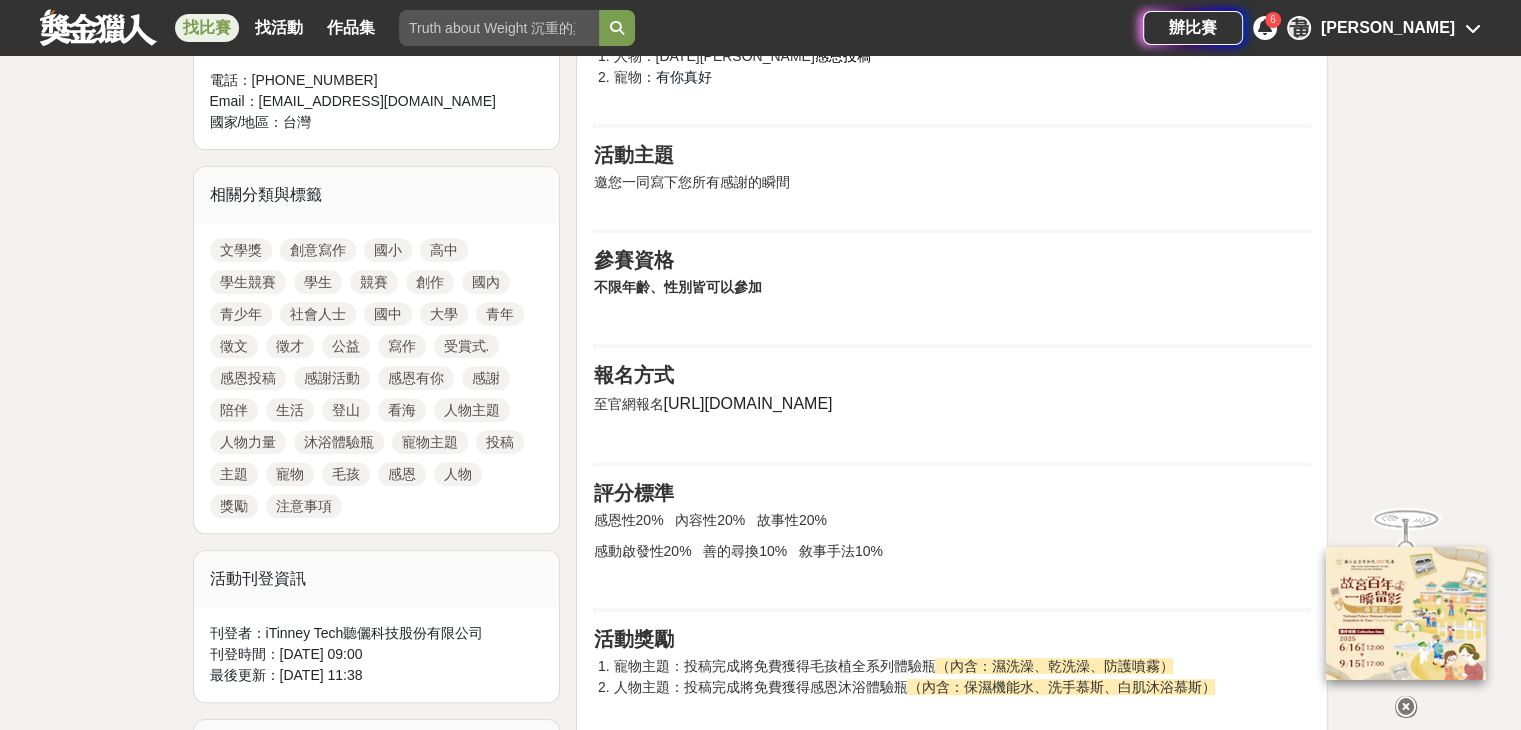 click on "至官網報名 [URL][DOMAIN_NAME]" at bounding box center (952, 404) 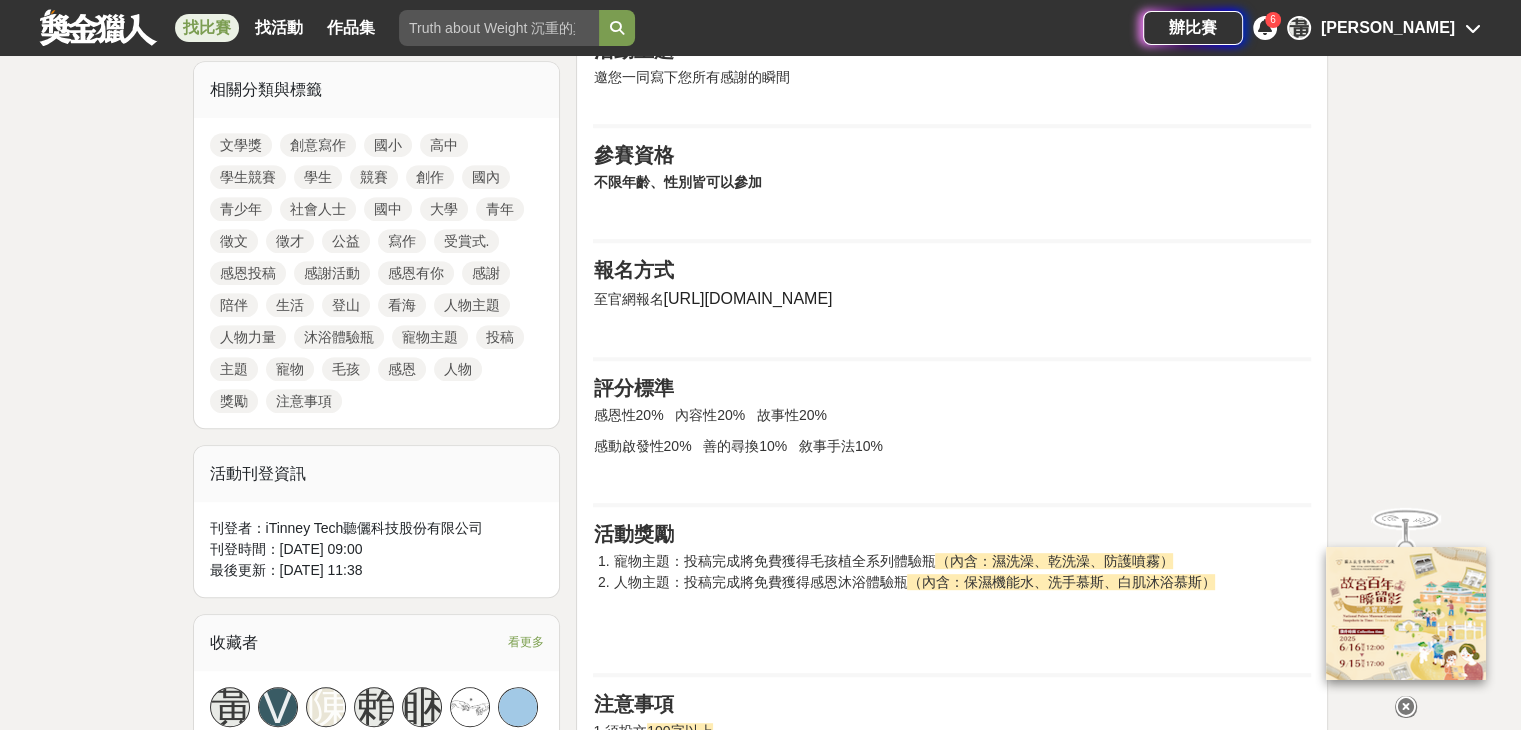 scroll, scrollTop: 700, scrollLeft: 0, axis: vertical 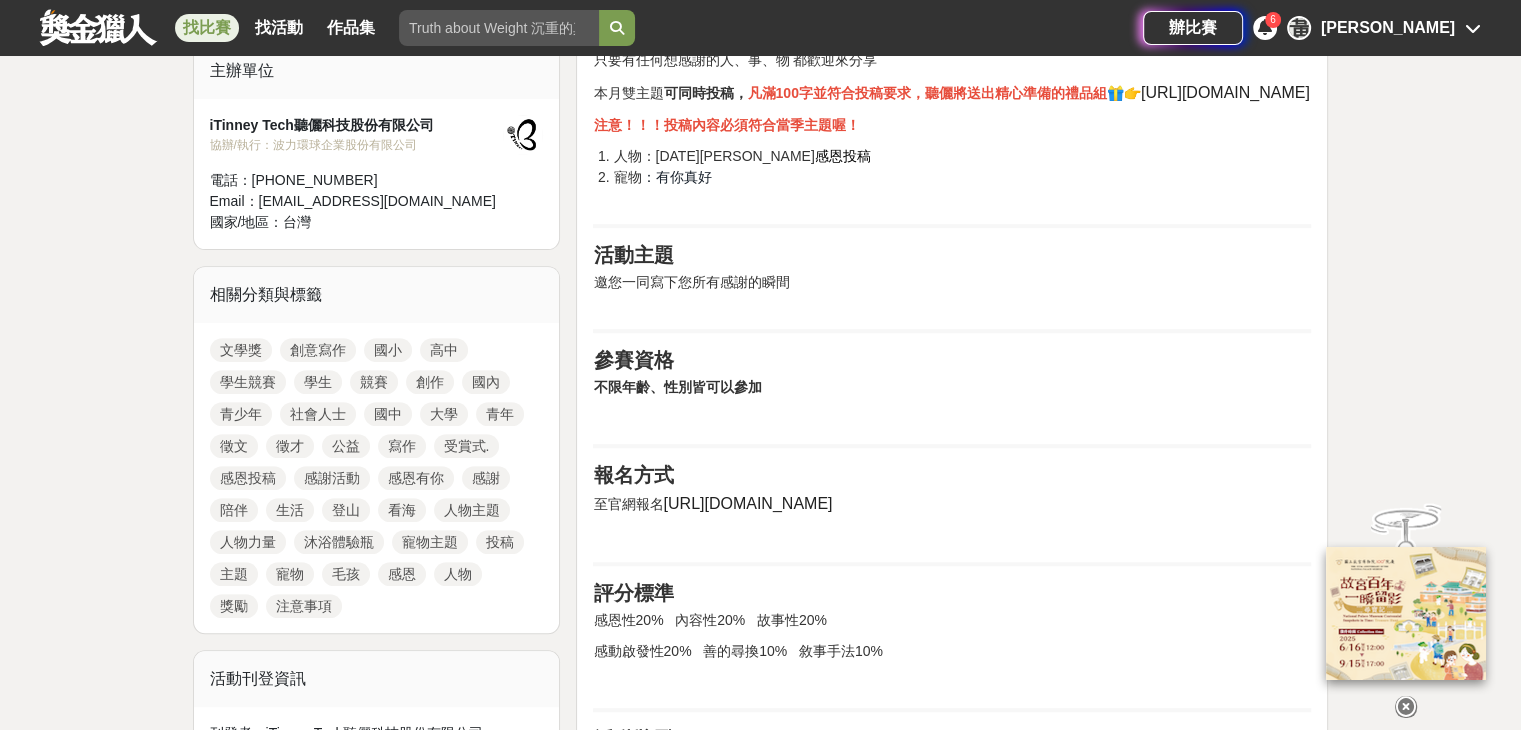 copy on "[URL][DOMAIN_NAME]" 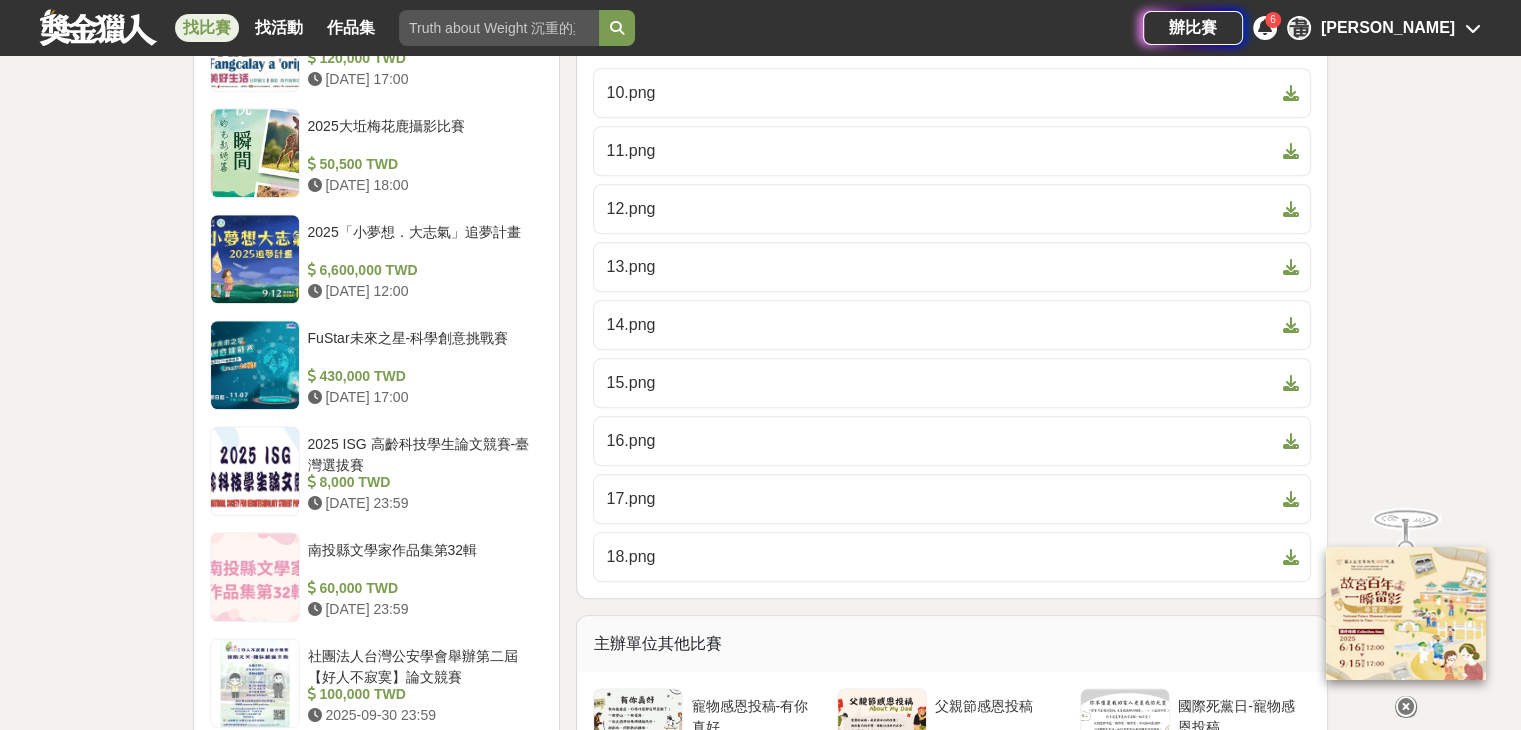 scroll, scrollTop: 1900, scrollLeft: 0, axis: vertical 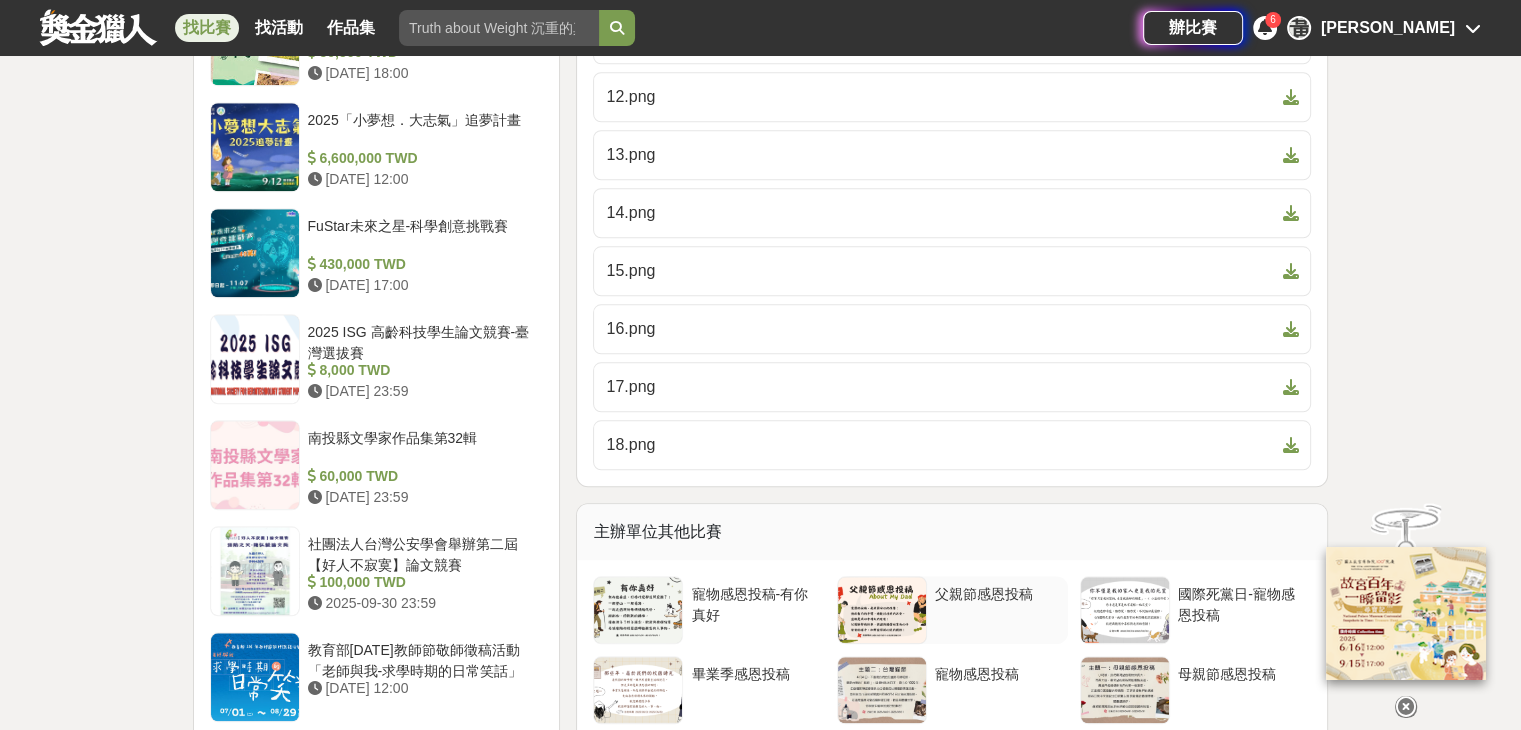 click at bounding box center (882, 610) 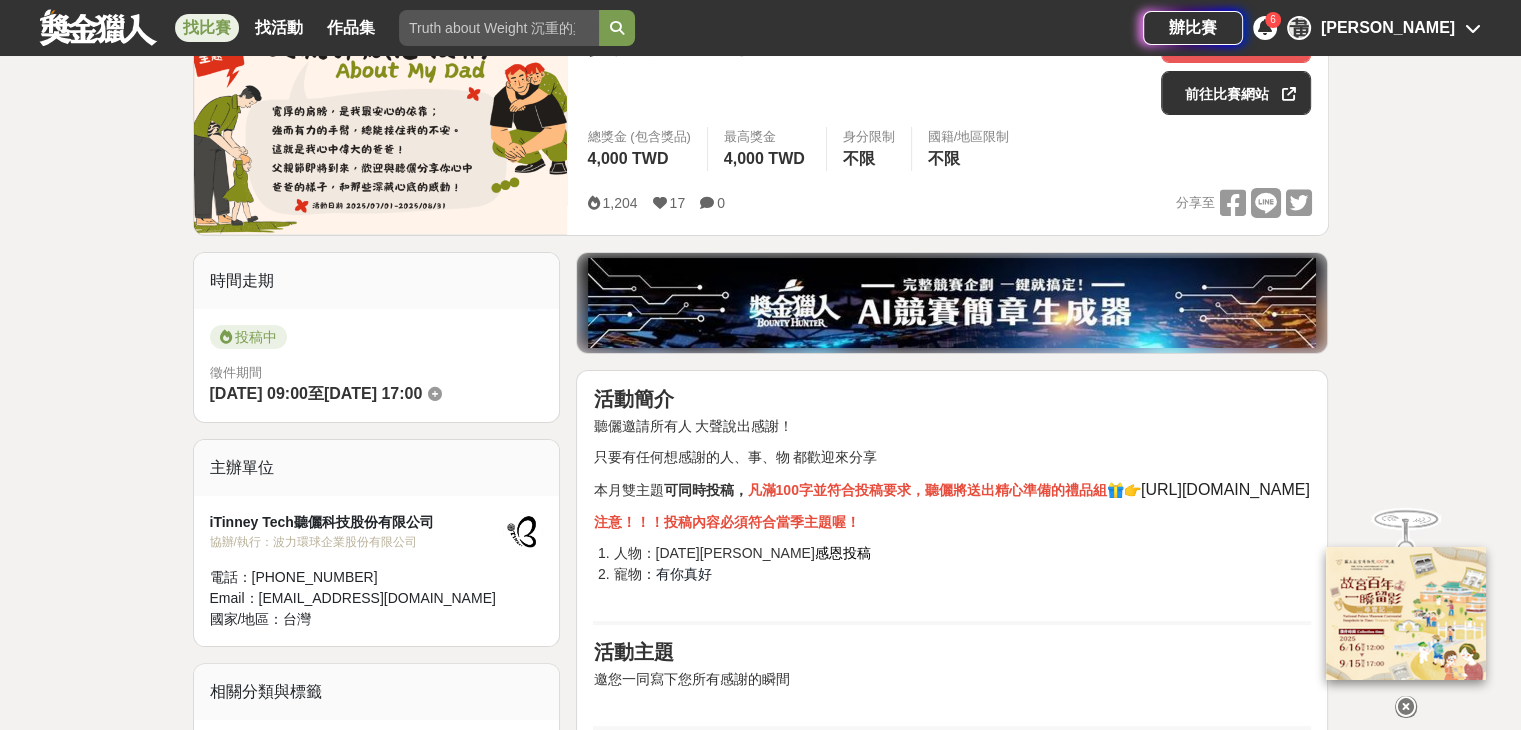 scroll, scrollTop: 400, scrollLeft: 0, axis: vertical 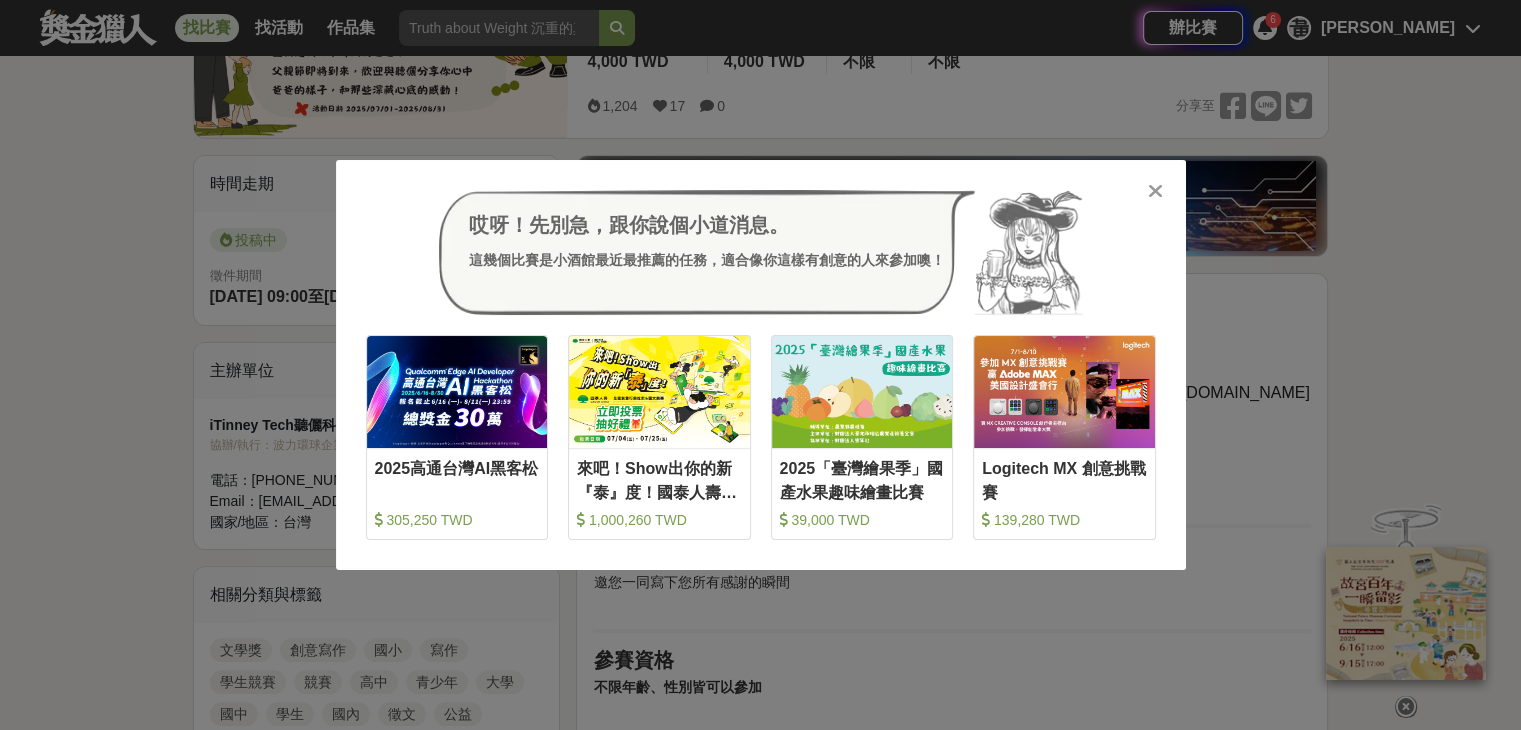 click at bounding box center (1156, 190) 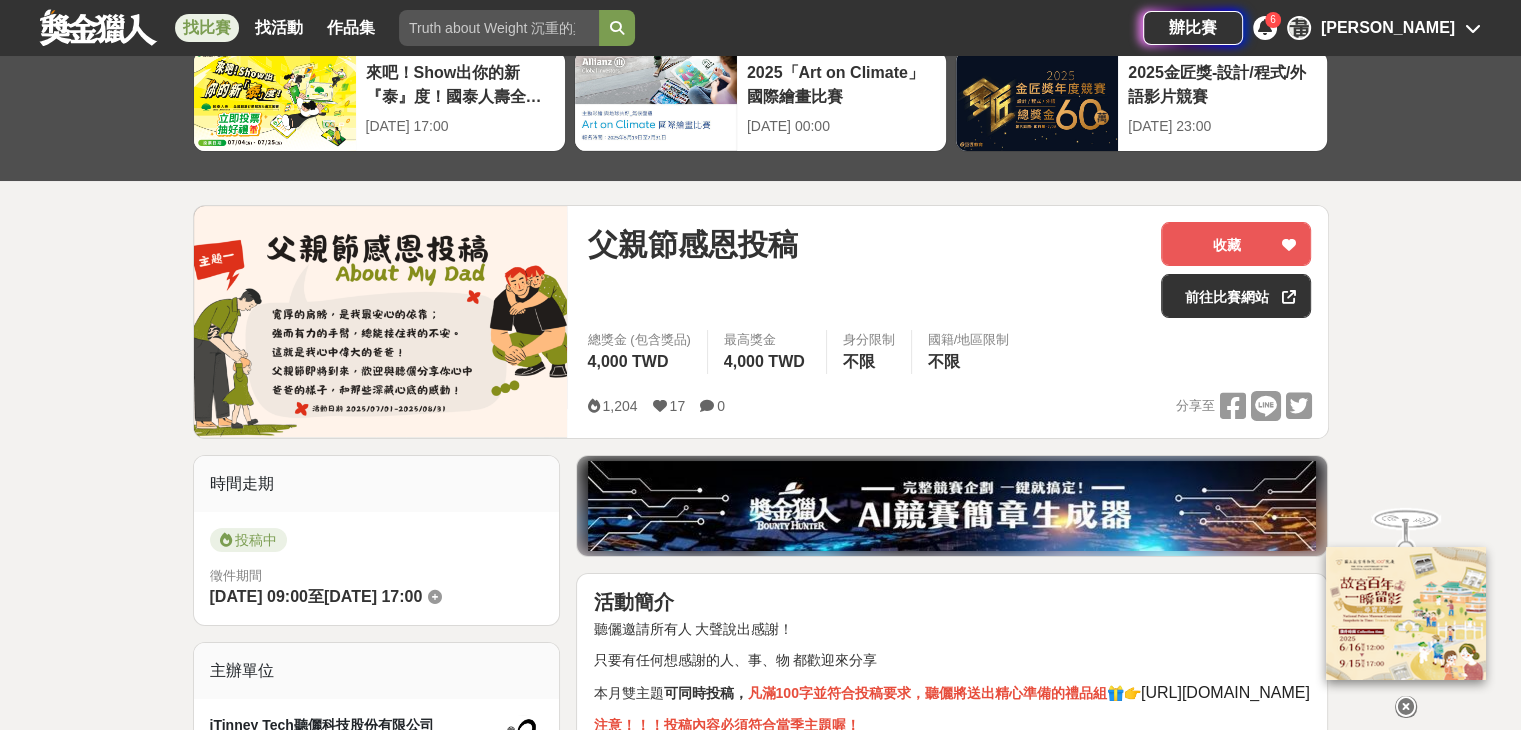 scroll, scrollTop: 100, scrollLeft: 0, axis: vertical 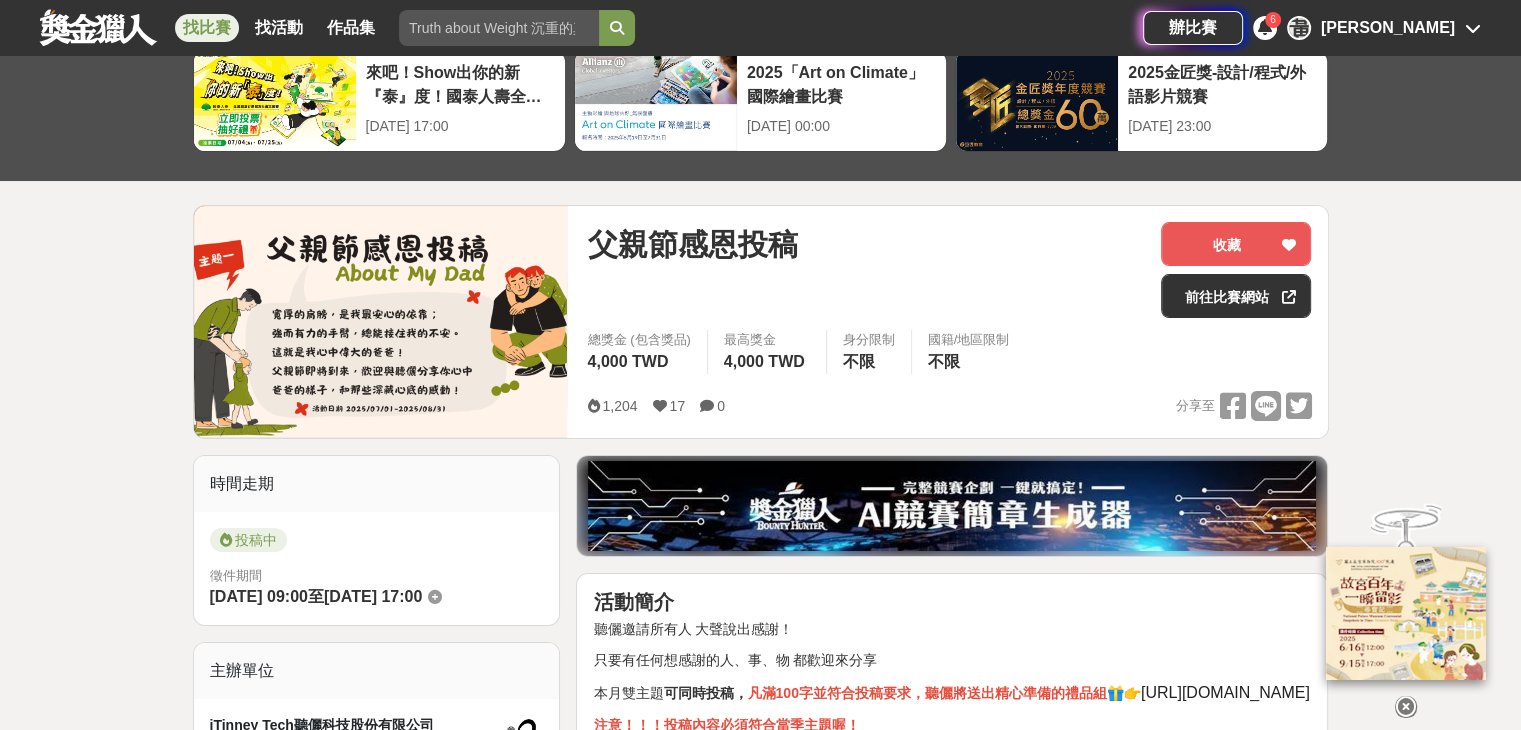 click on "[PERSON_NAME]" at bounding box center [1388, 28] 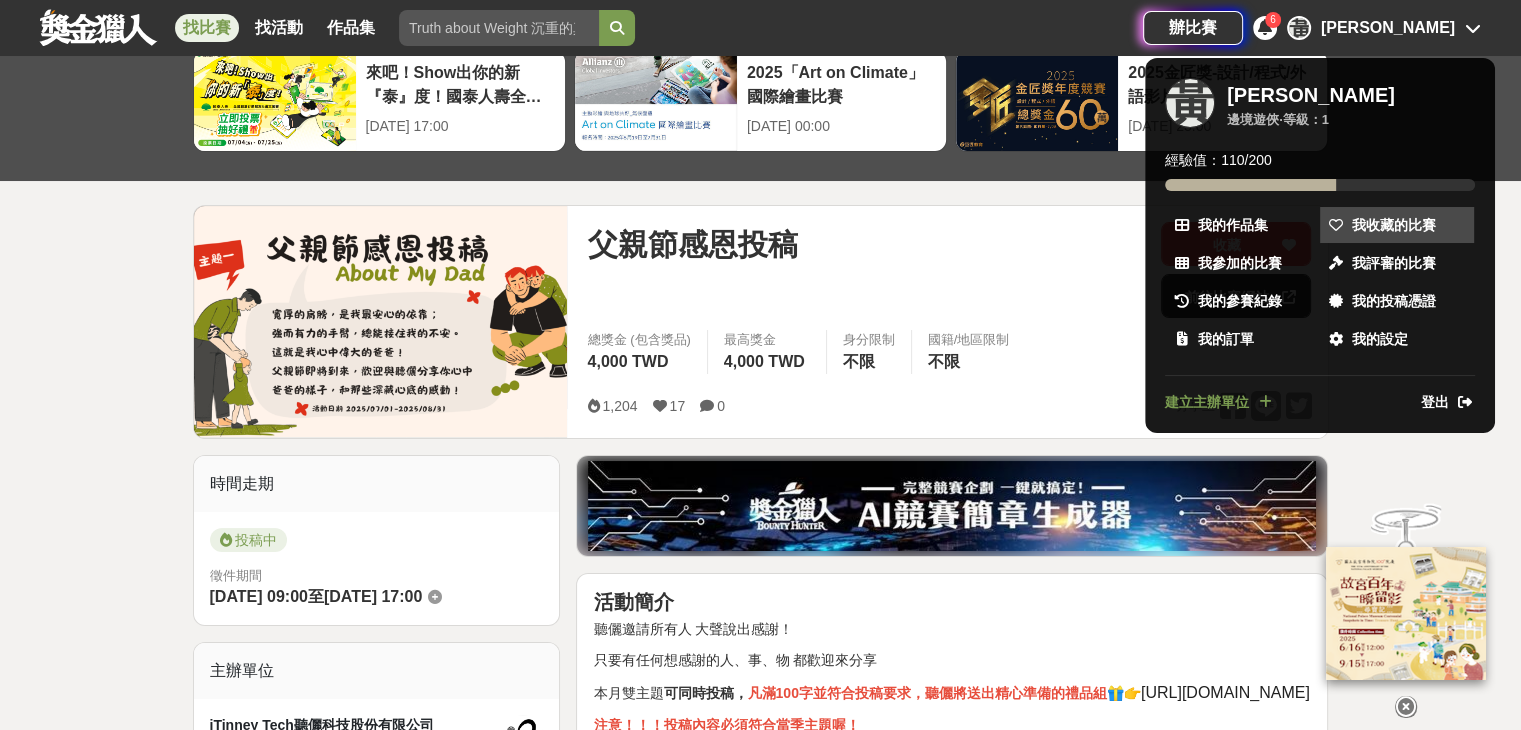 click on "我收藏的比賽" at bounding box center (1394, 225) 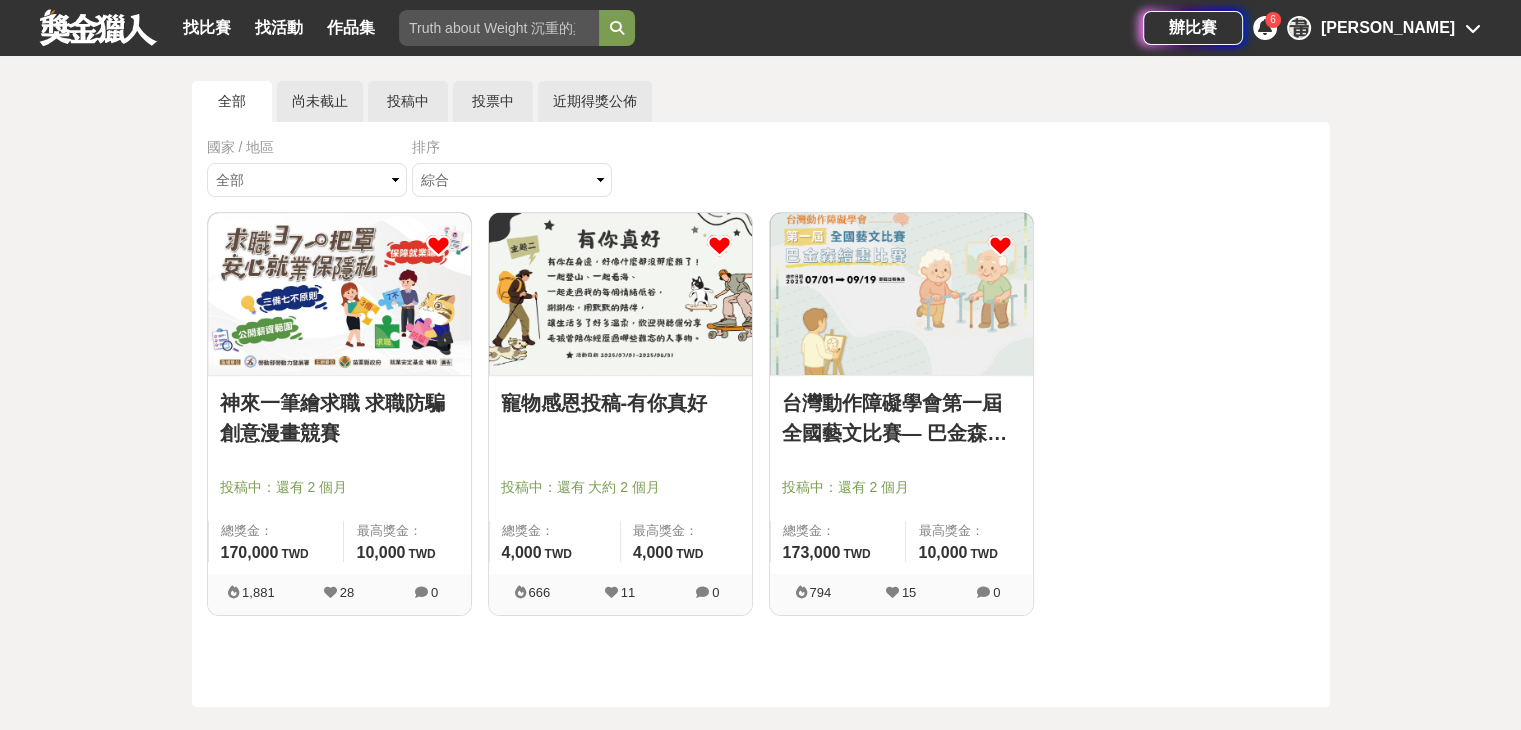 scroll, scrollTop: 200, scrollLeft: 0, axis: vertical 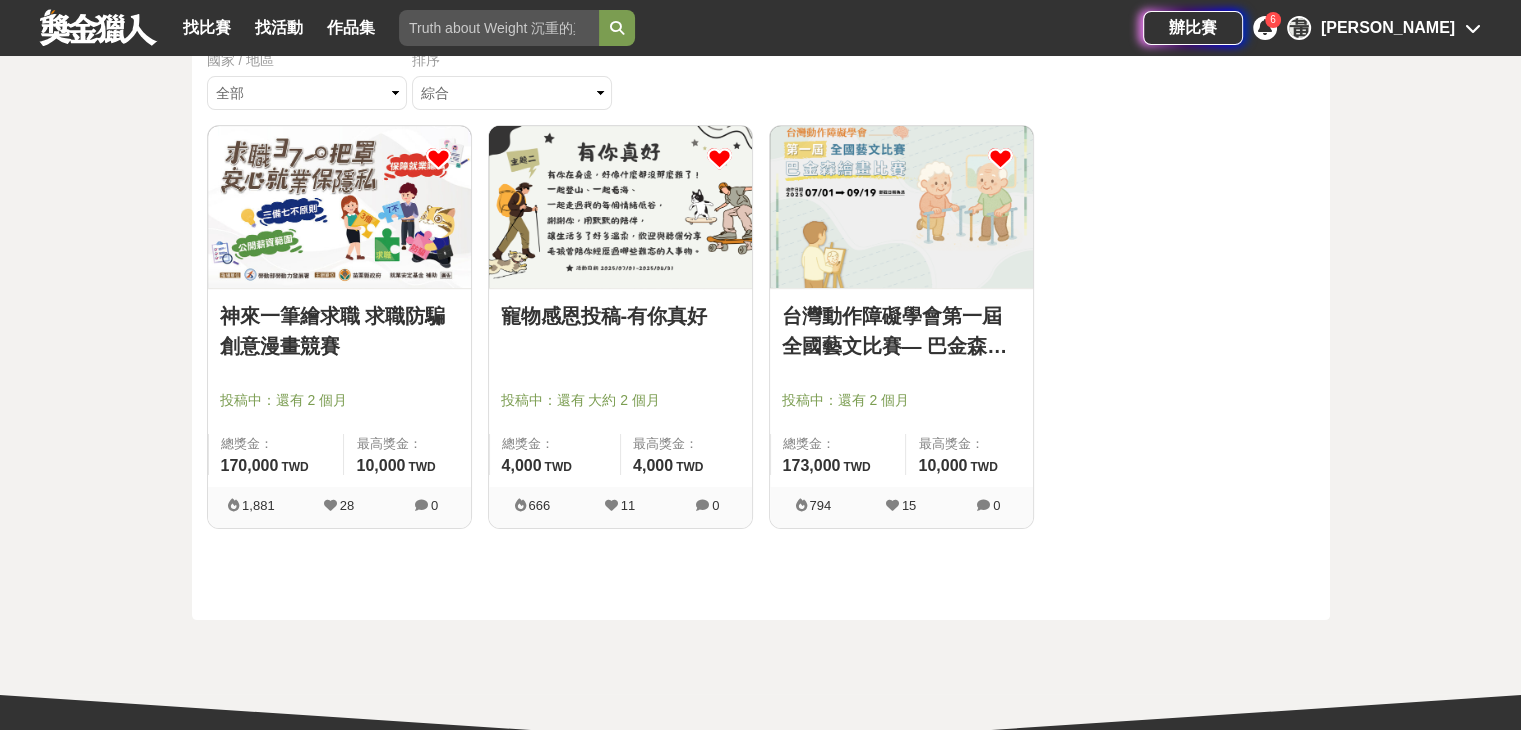 click at bounding box center [719, 158] 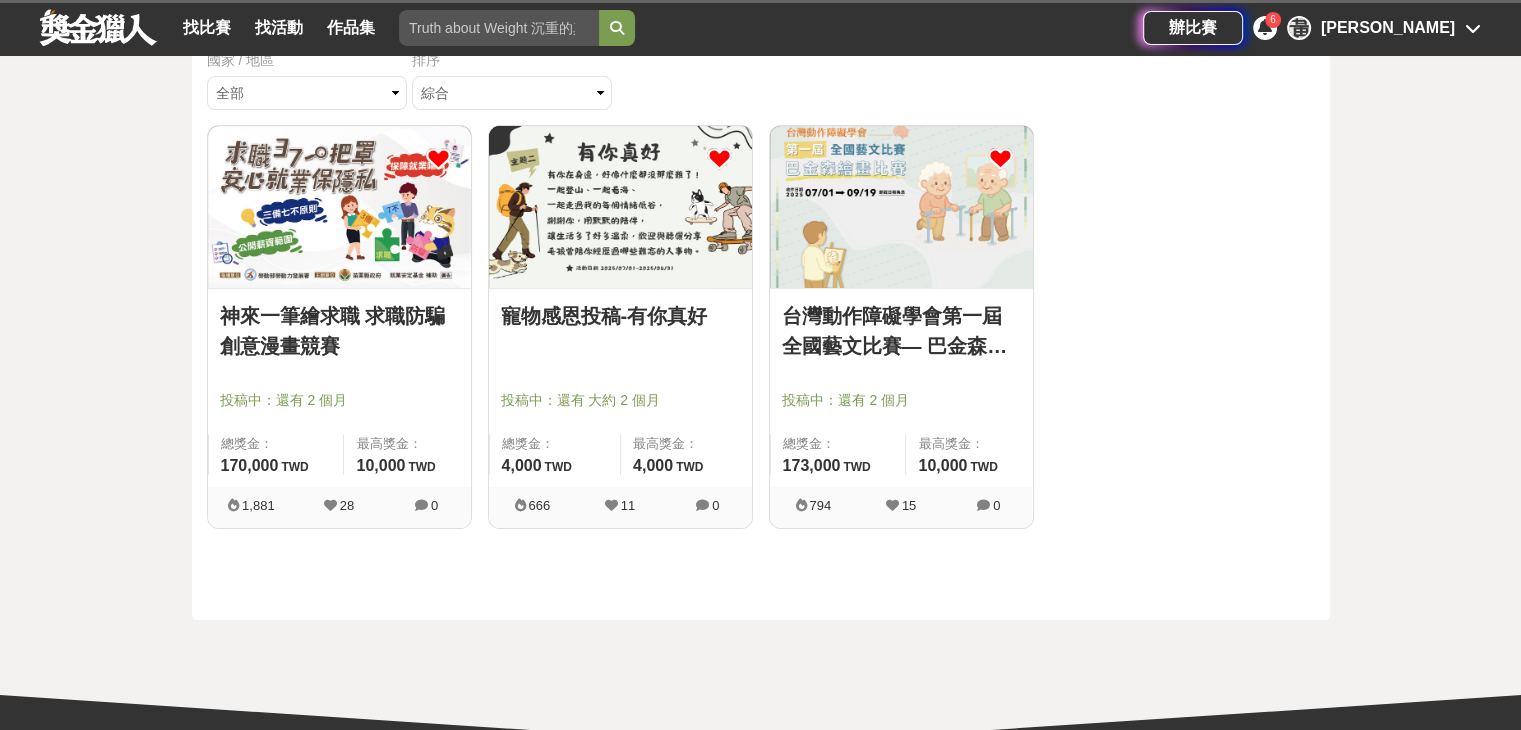 click on "寵物感恩投稿-有你真好" at bounding box center [620, 316] 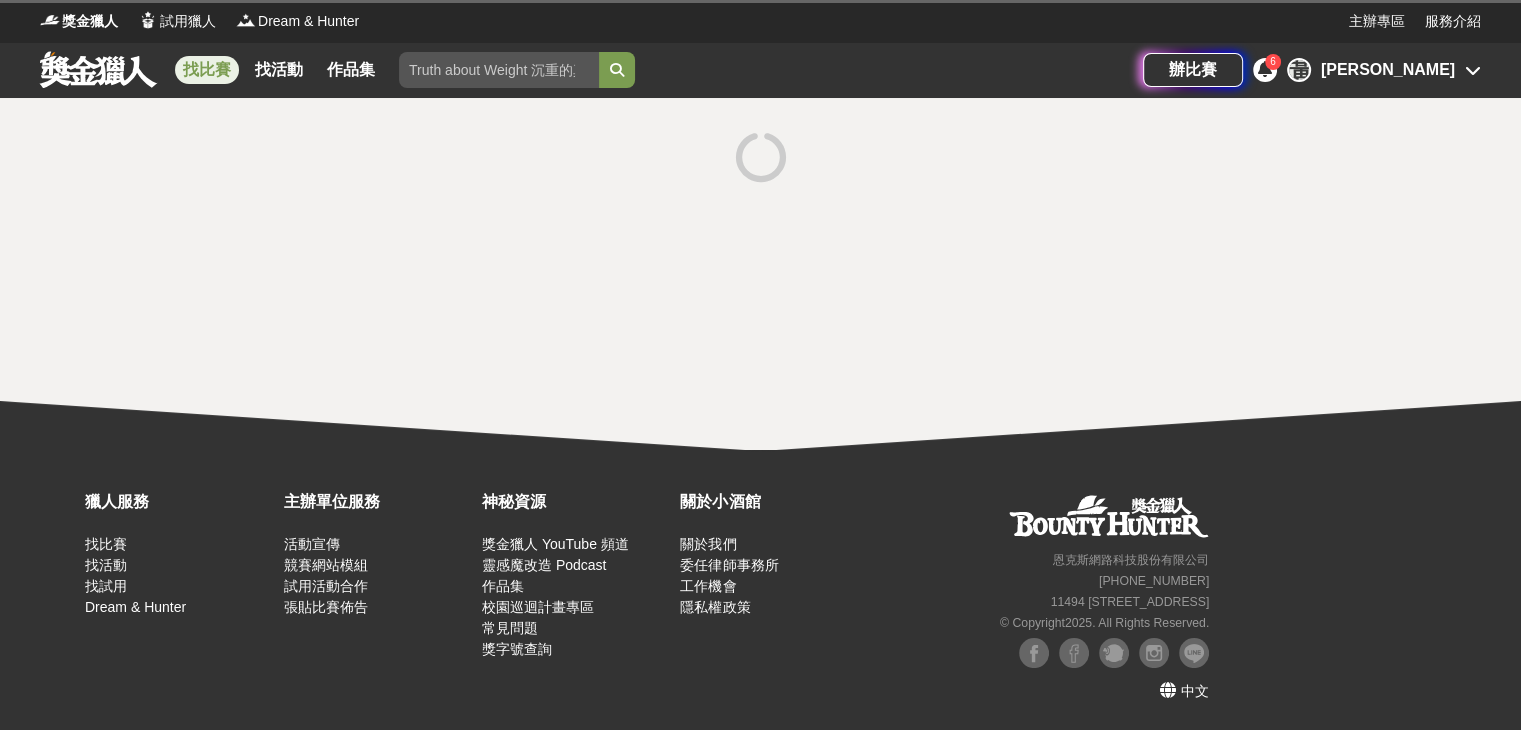 scroll, scrollTop: 0, scrollLeft: 0, axis: both 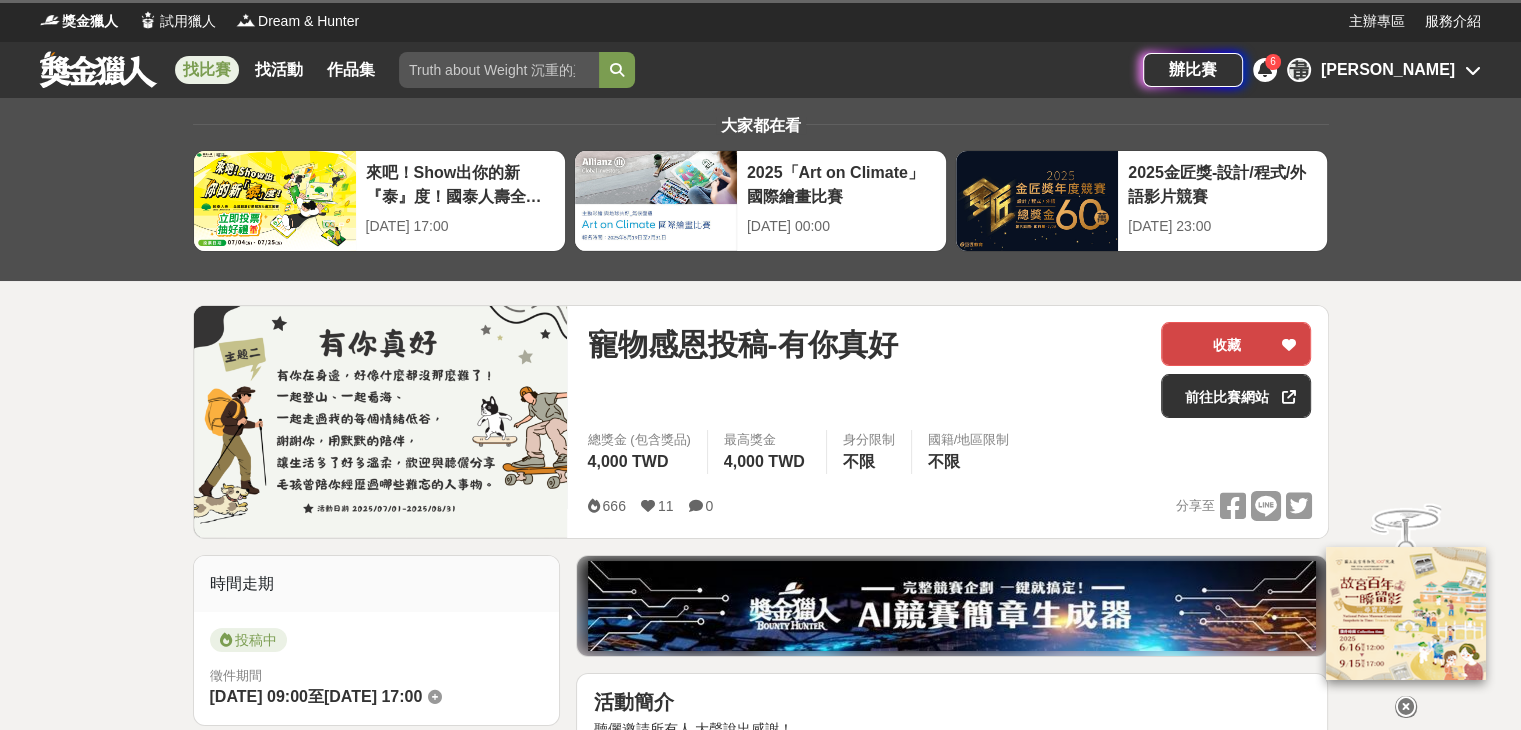 click on "收藏" at bounding box center [1236, 344] 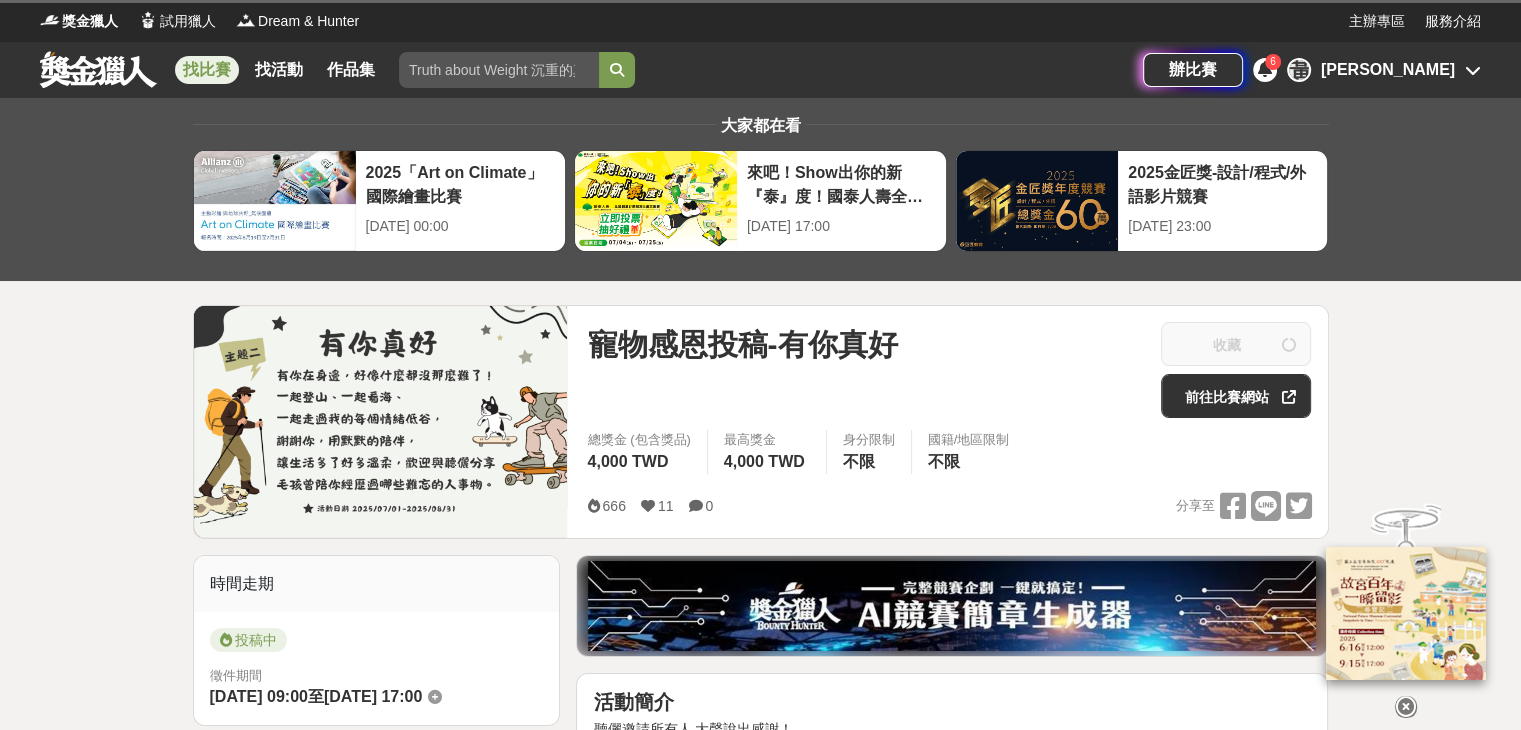 click on "辦比賽 6 黃 [PERSON_NAME]" at bounding box center [1312, 70] 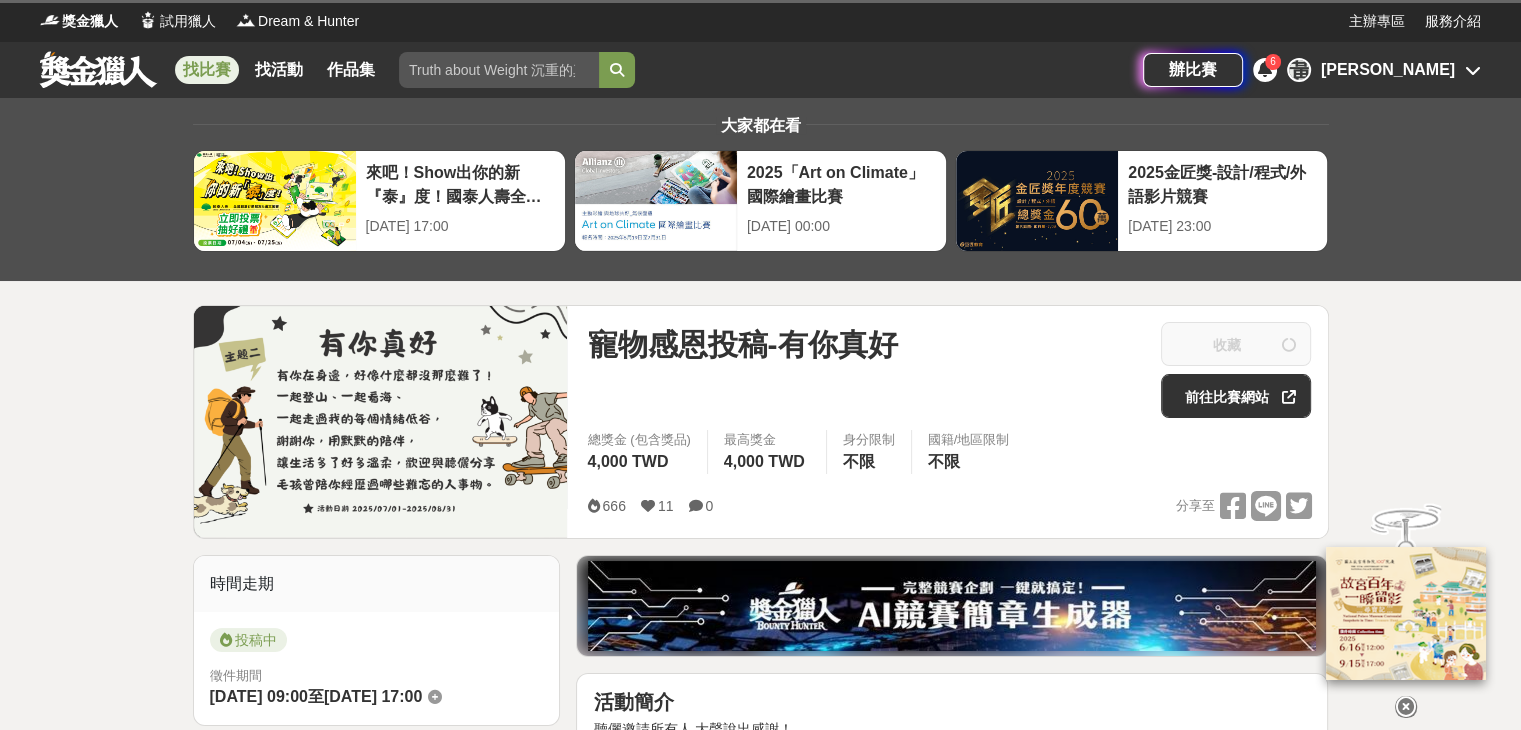 click on "找比賽 找活動 作品集" at bounding box center [591, 70] 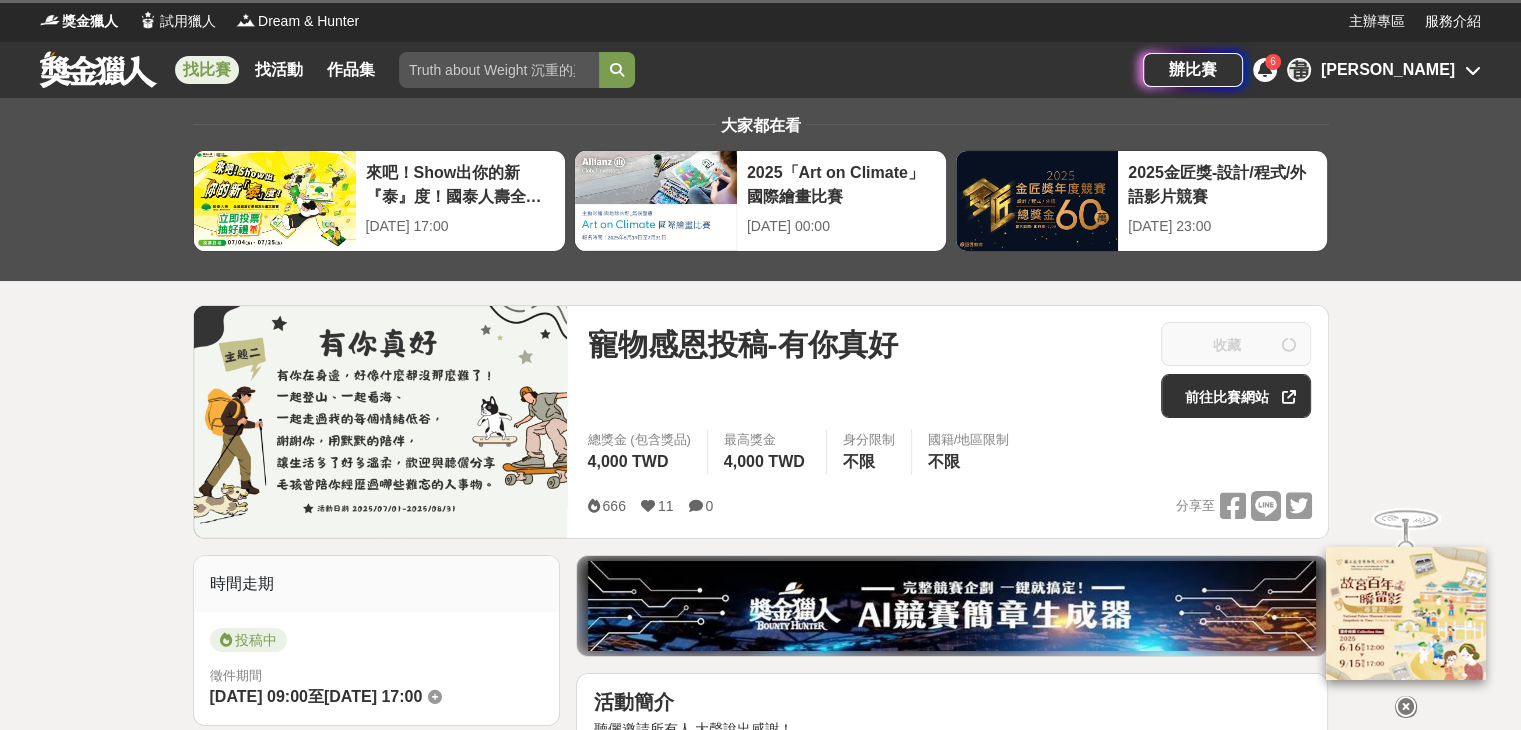 click at bounding box center [98, 69] 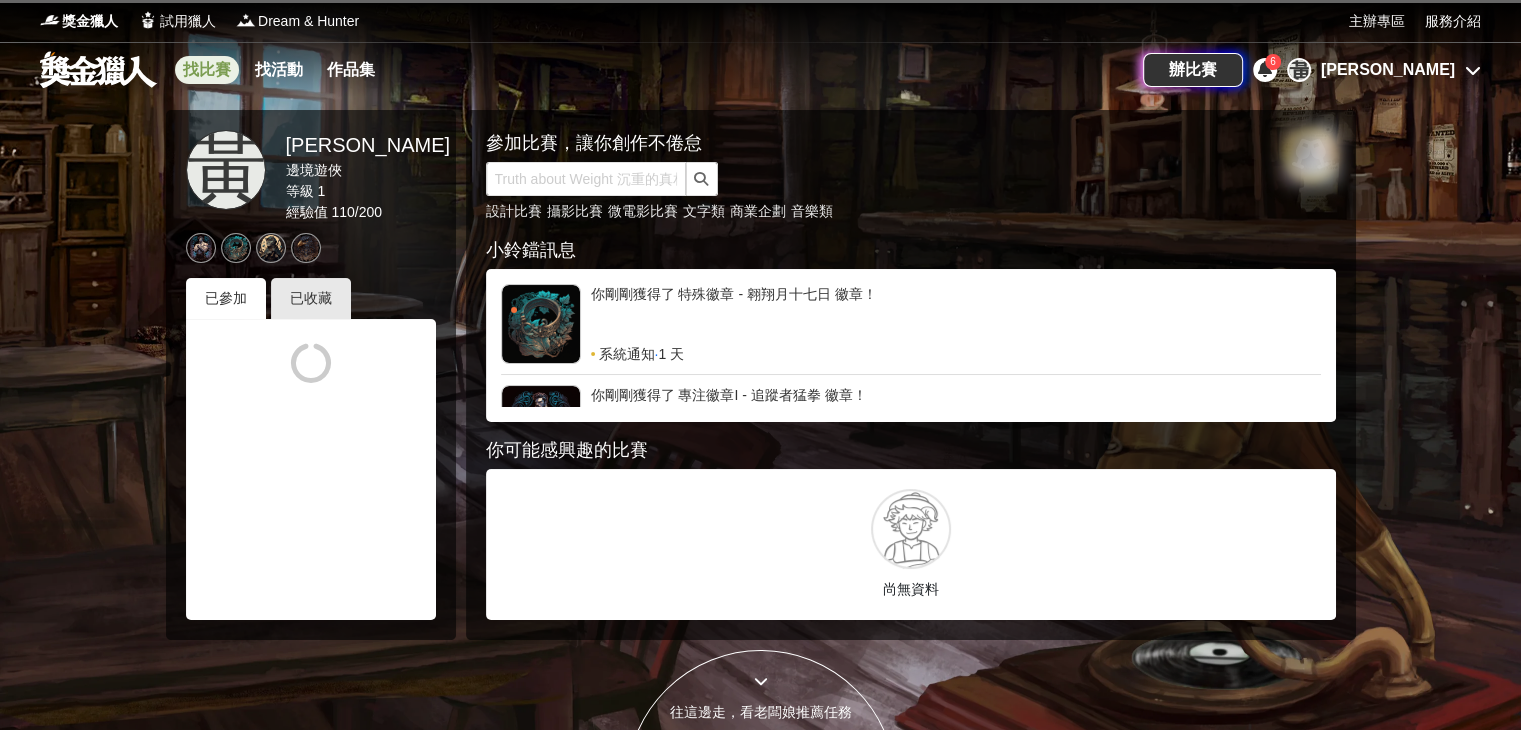 click on "找比賽" at bounding box center (207, 70) 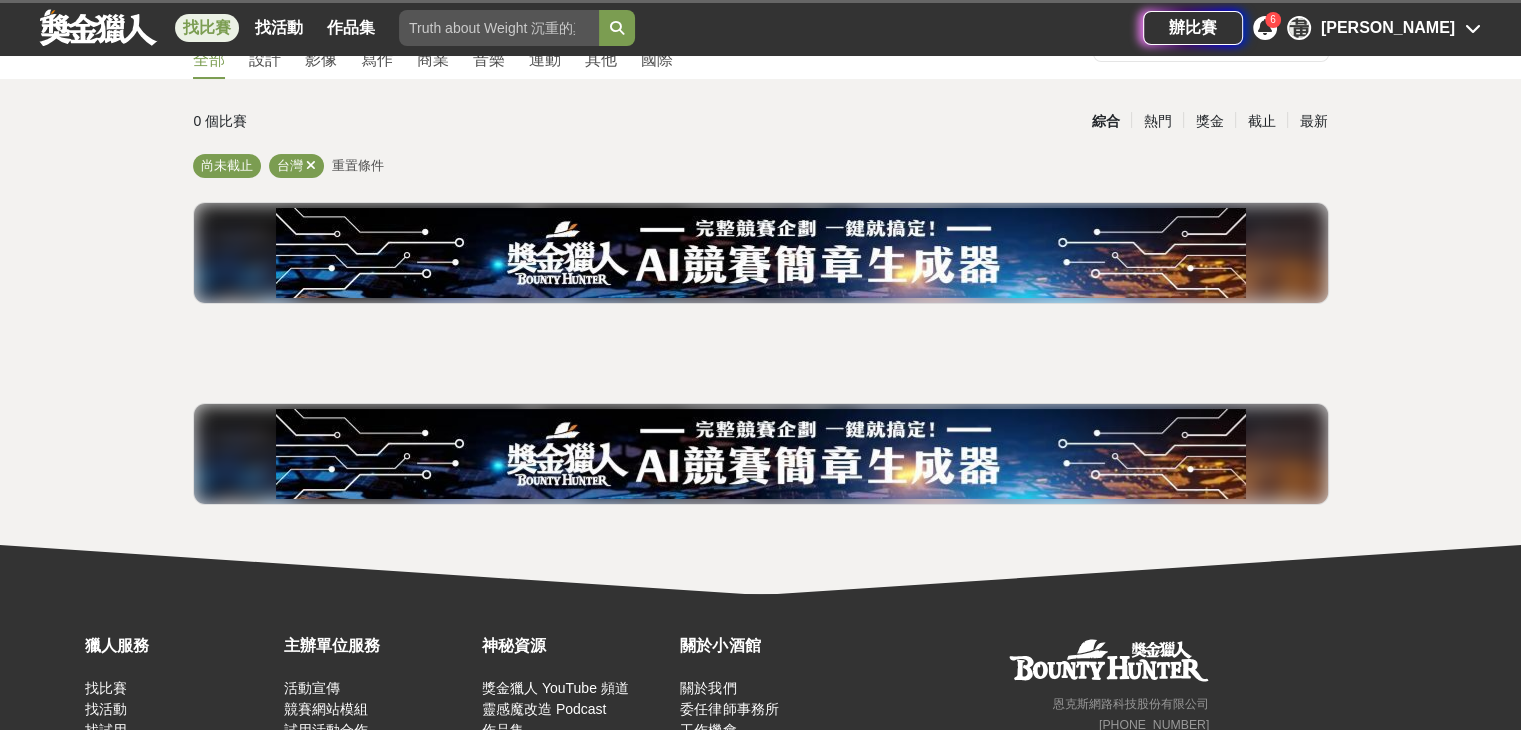 scroll, scrollTop: 0, scrollLeft: 0, axis: both 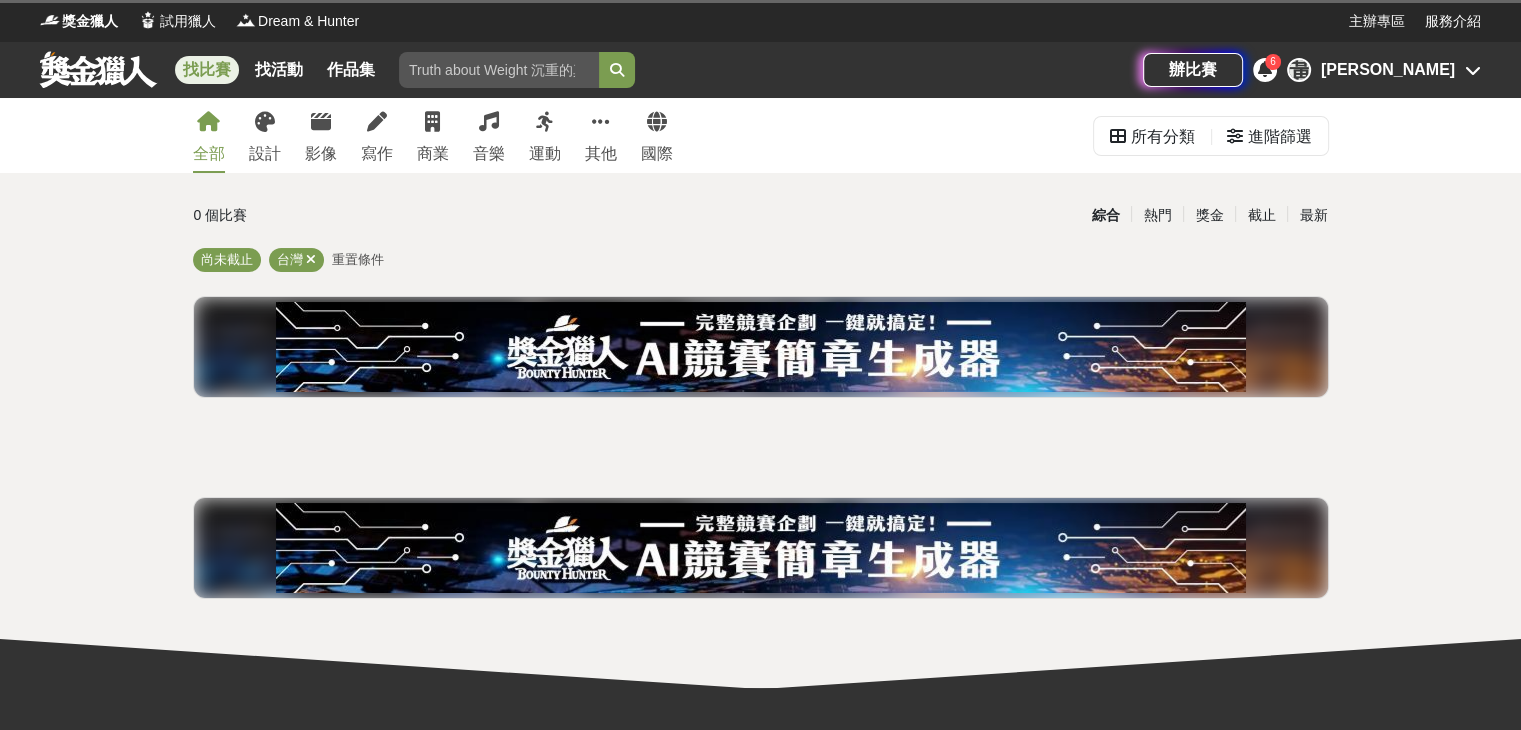 click on "找比賽 找活動 作品集" at bounding box center (591, 70) 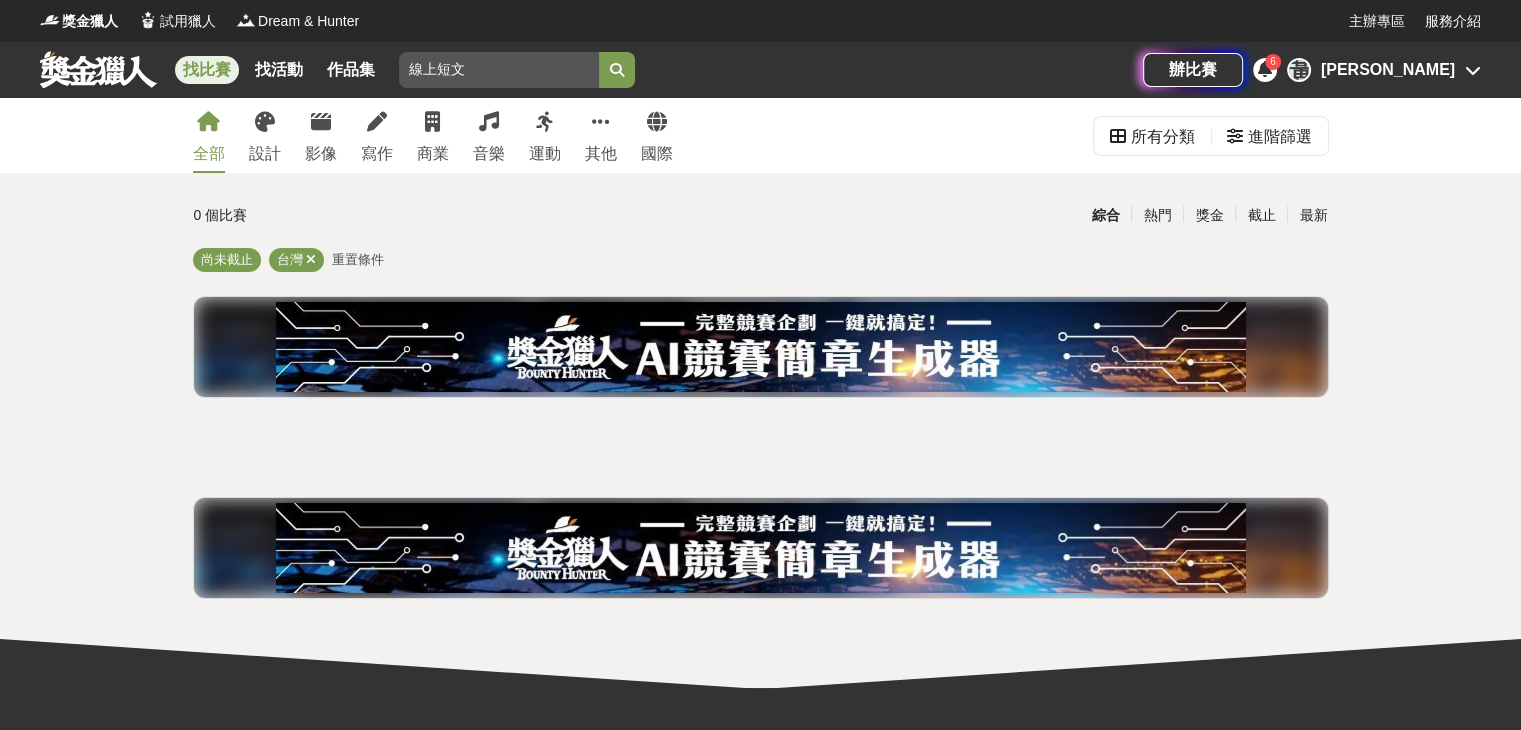 type on "線上短文" 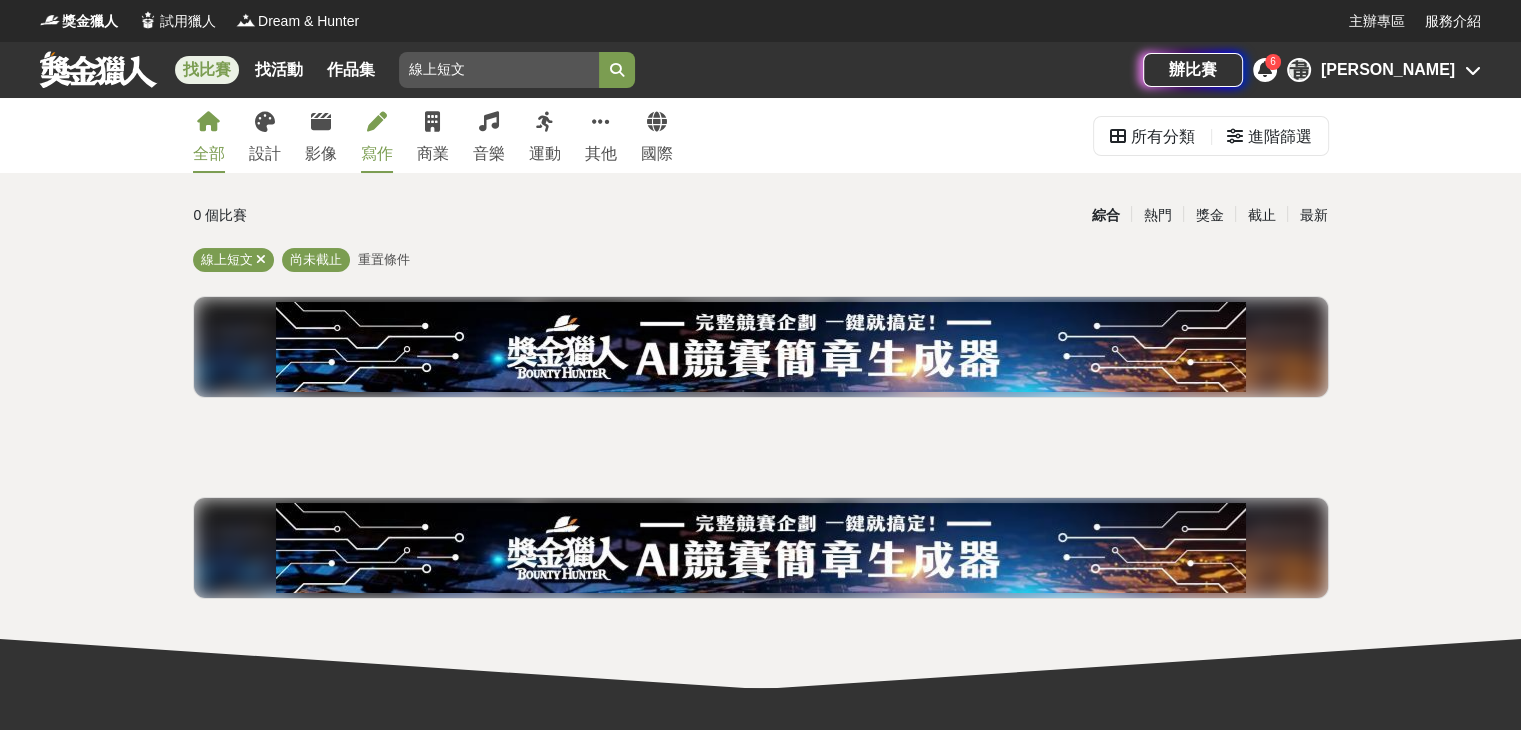click at bounding box center [377, 122] 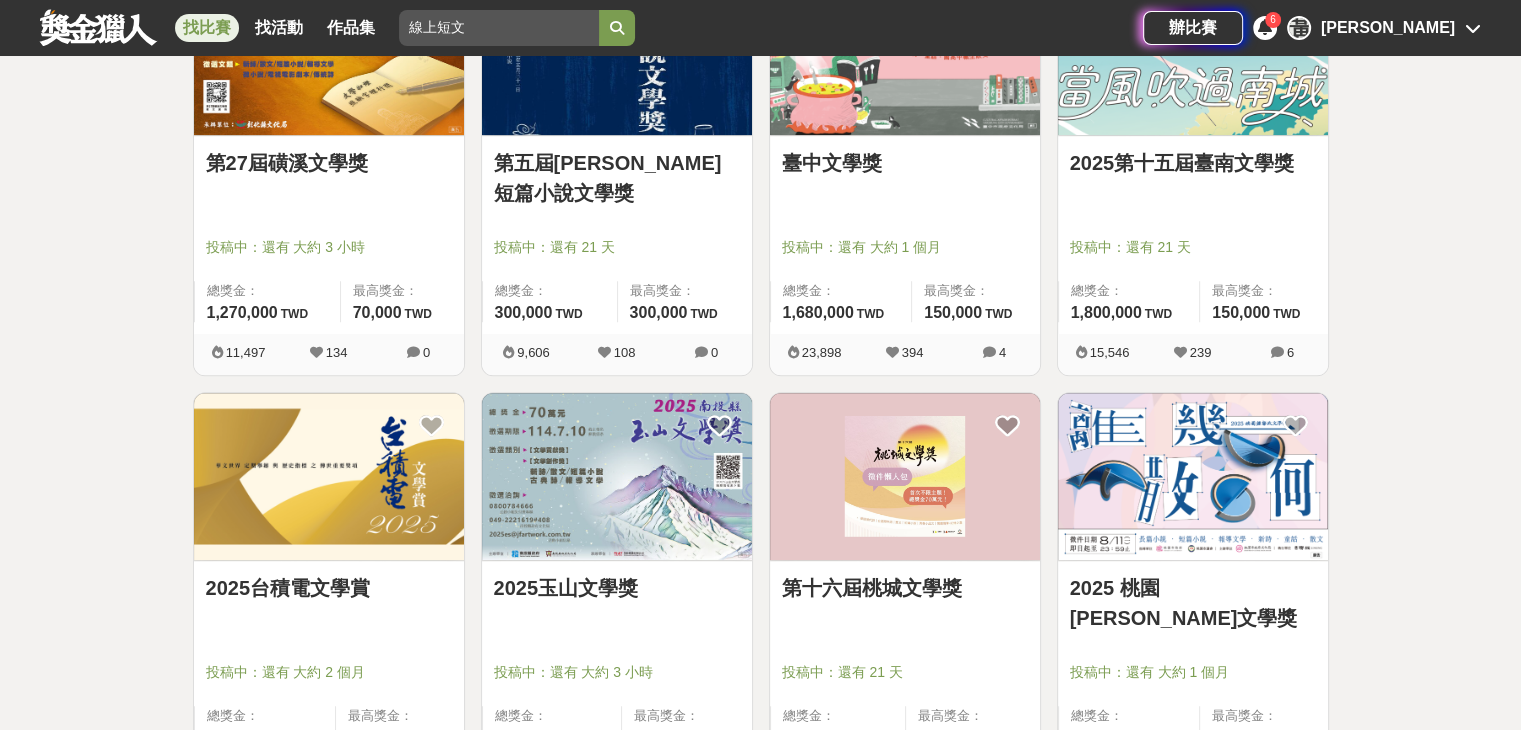 scroll, scrollTop: 900, scrollLeft: 0, axis: vertical 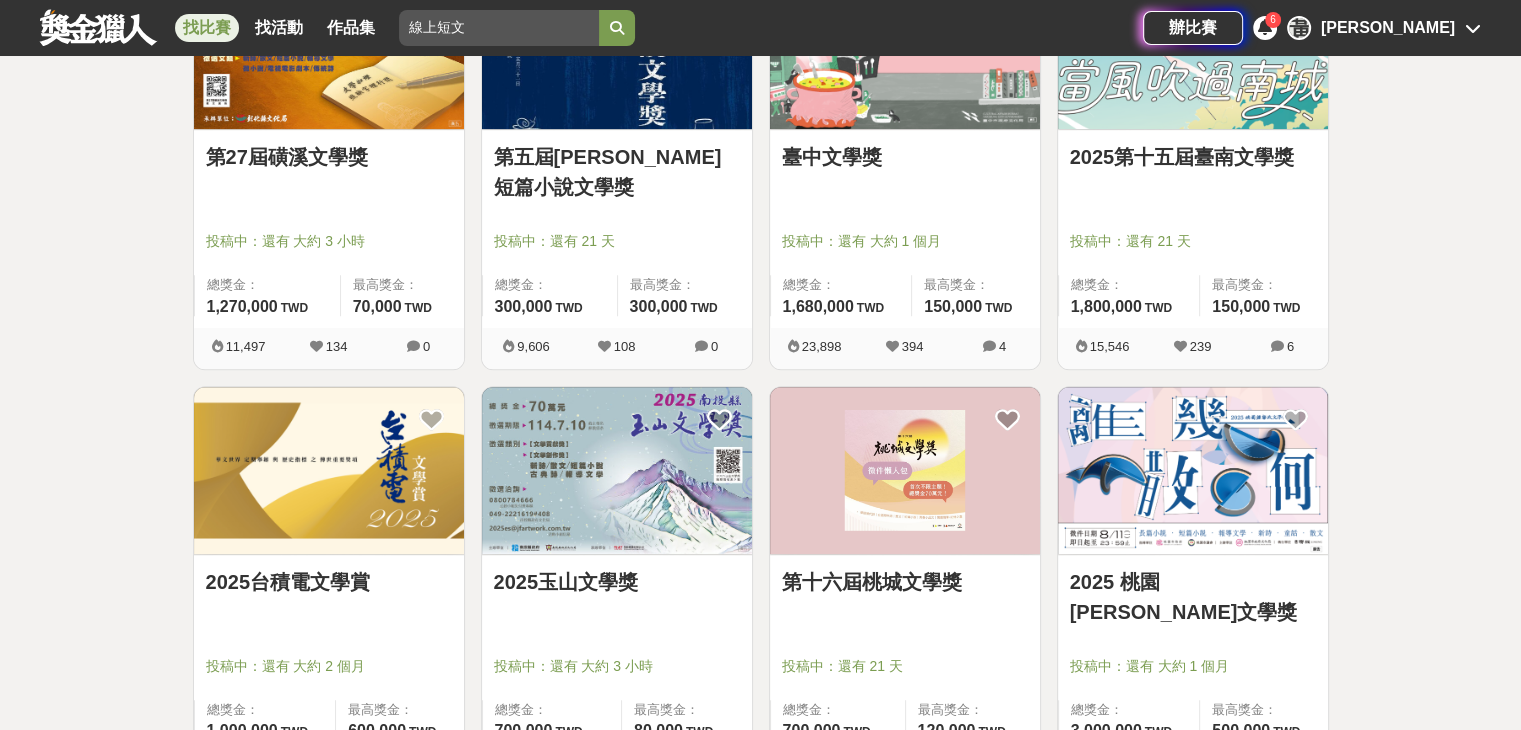 click on "第五屆[PERSON_NAME]短篇小說文學獎" at bounding box center (617, 172) 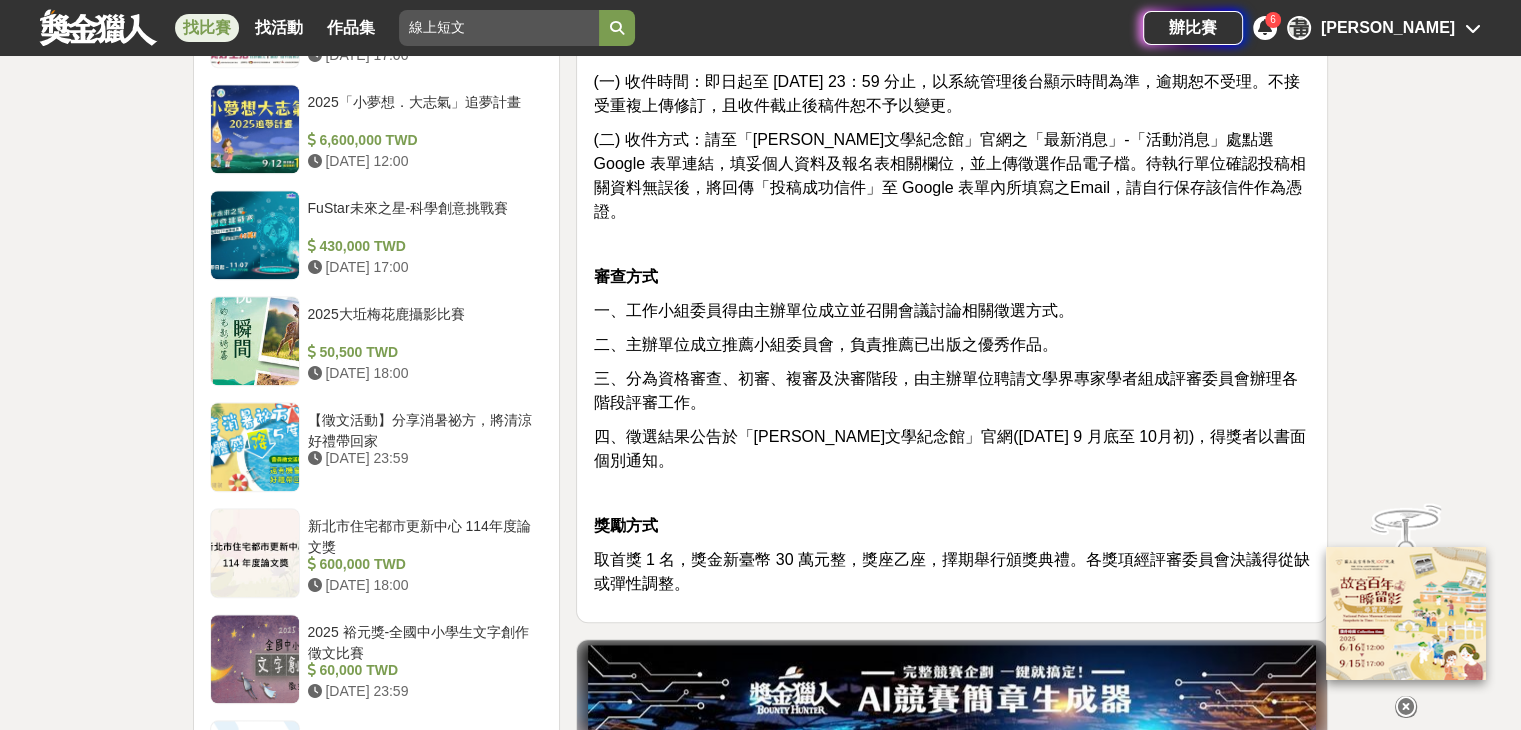 scroll, scrollTop: 2000, scrollLeft: 0, axis: vertical 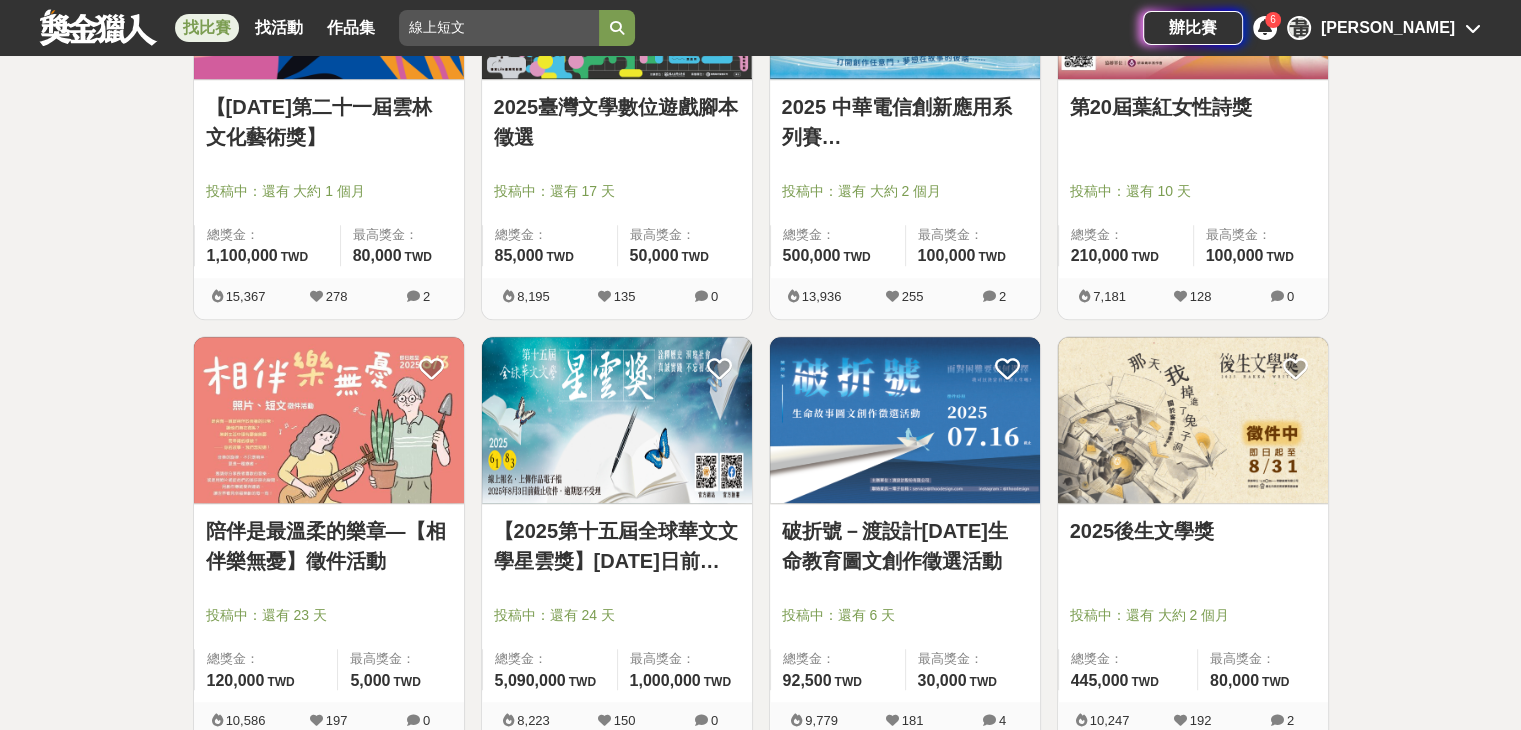 click at bounding box center (329, 420) 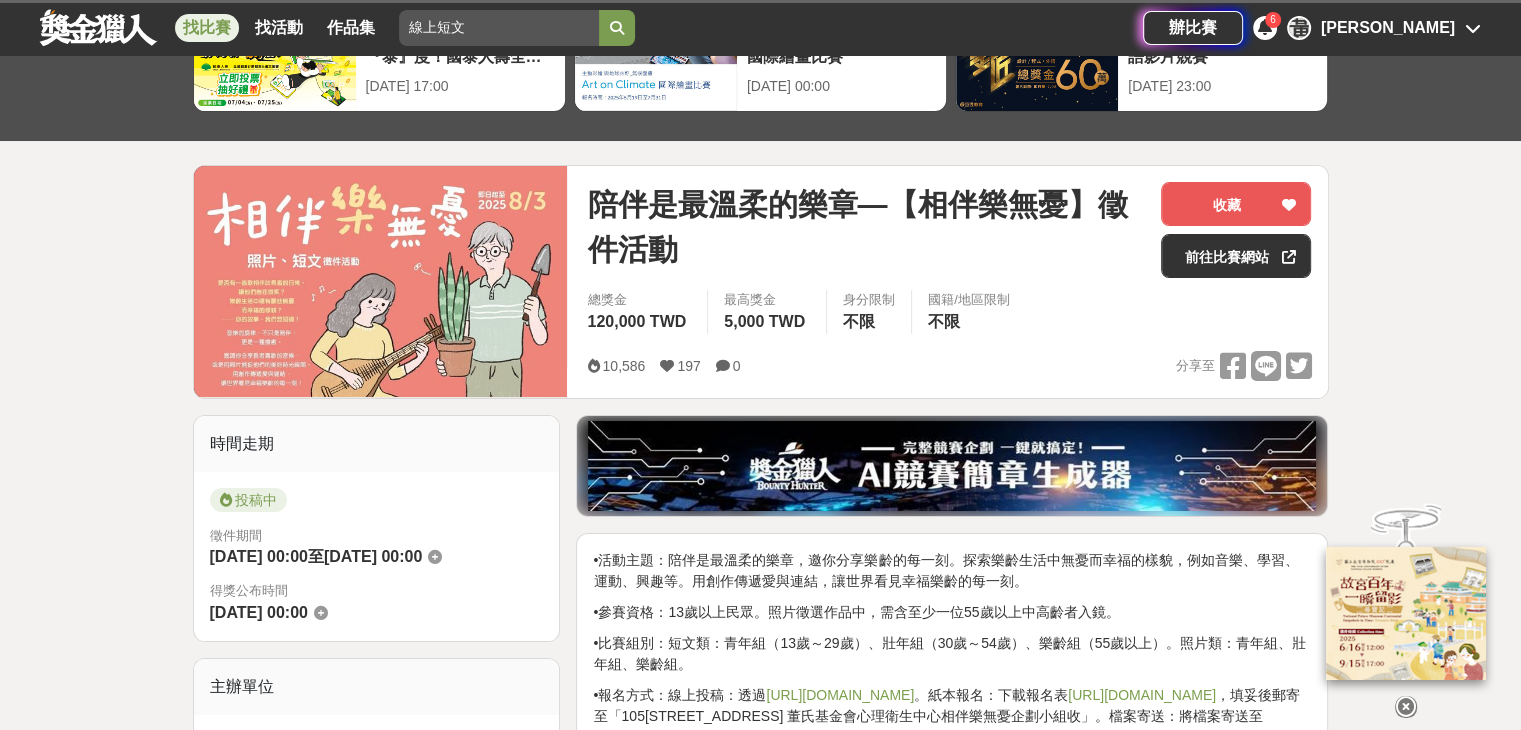 scroll, scrollTop: 300, scrollLeft: 0, axis: vertical 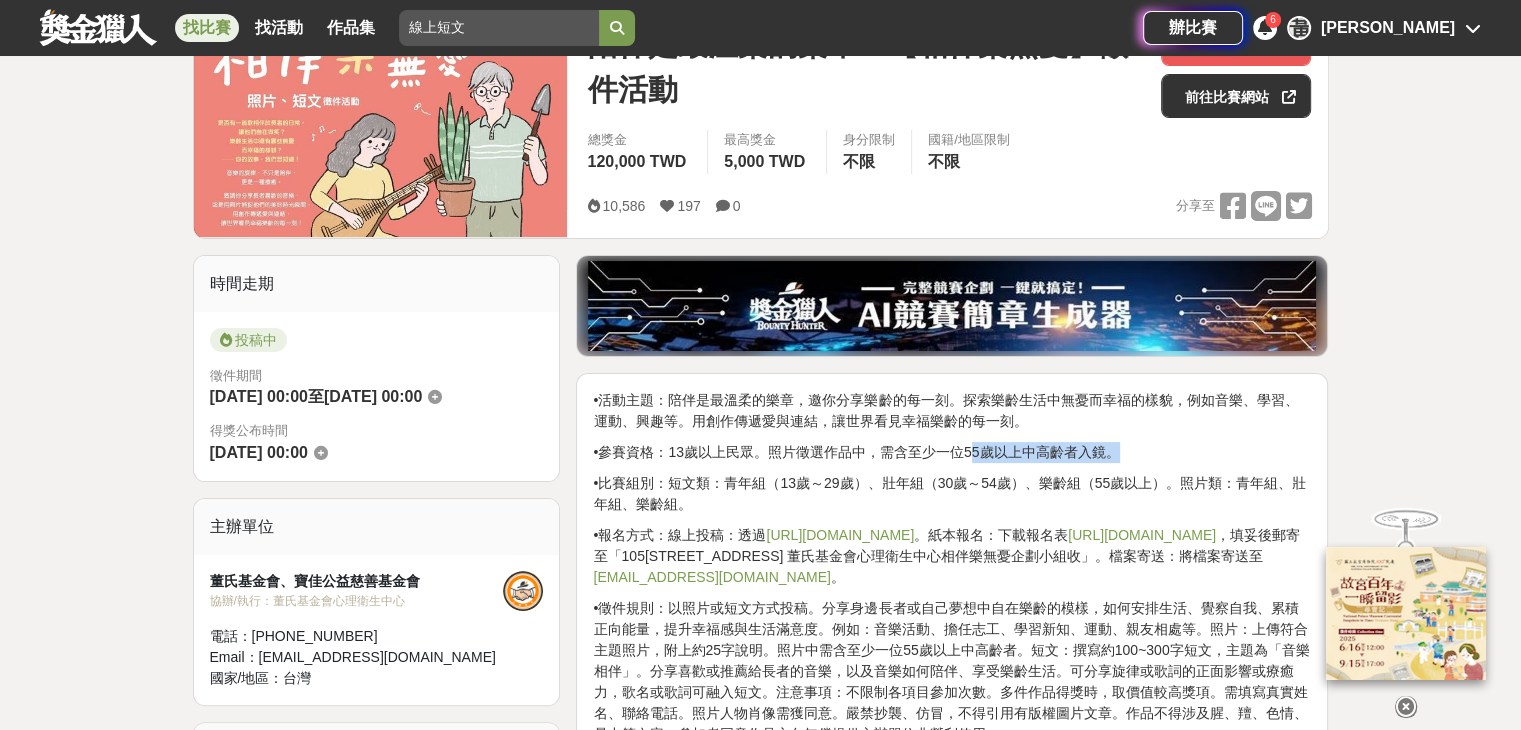 drag, startPoint x: 970, startPoint y: 456, endPoint x: 1150, endPoint y: 434, distance: 181.33946 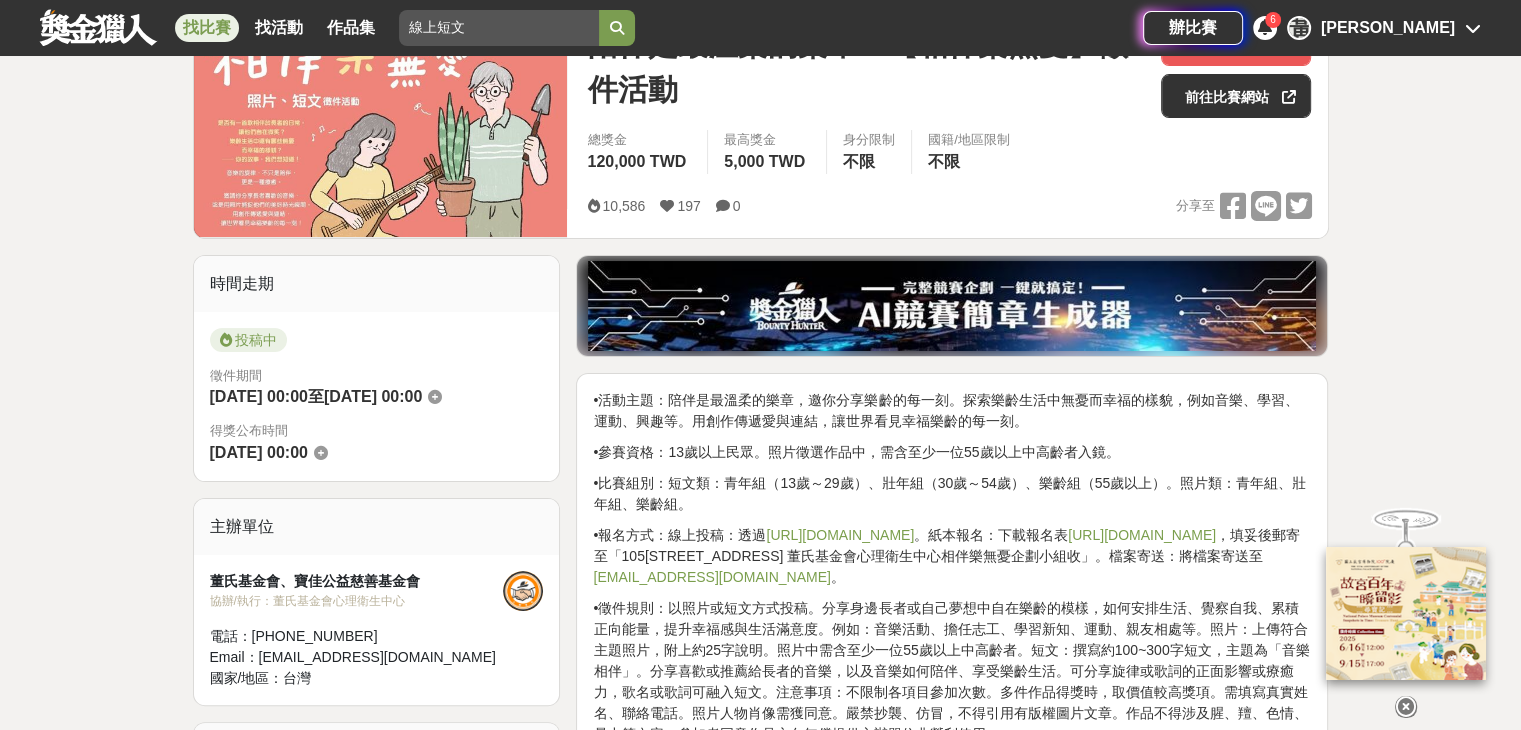 click on "[URL][DOMAIN_NAME]" at bounding box center (840, 535) 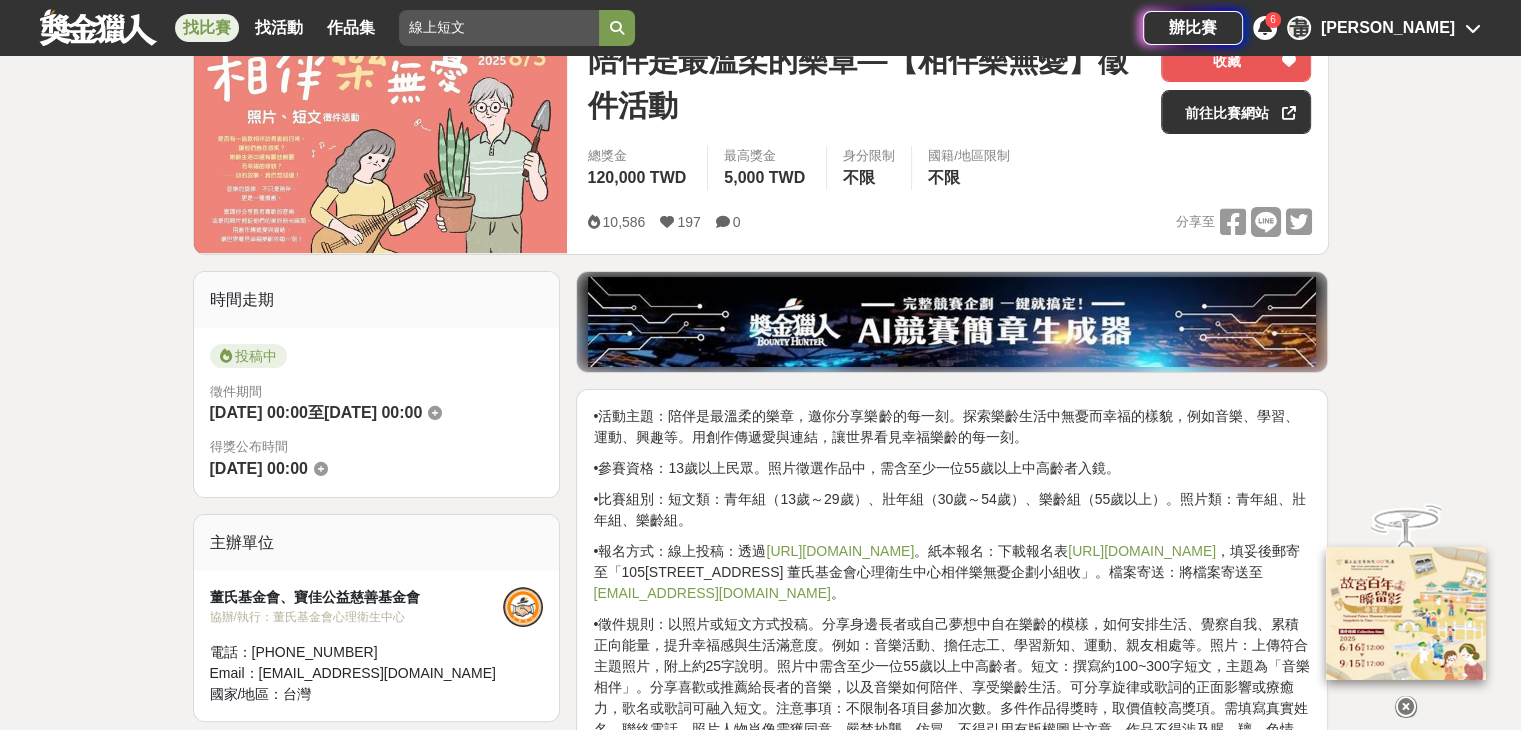 scroll, scrollTop: 200, scrollLeft: 0, axis: vertical 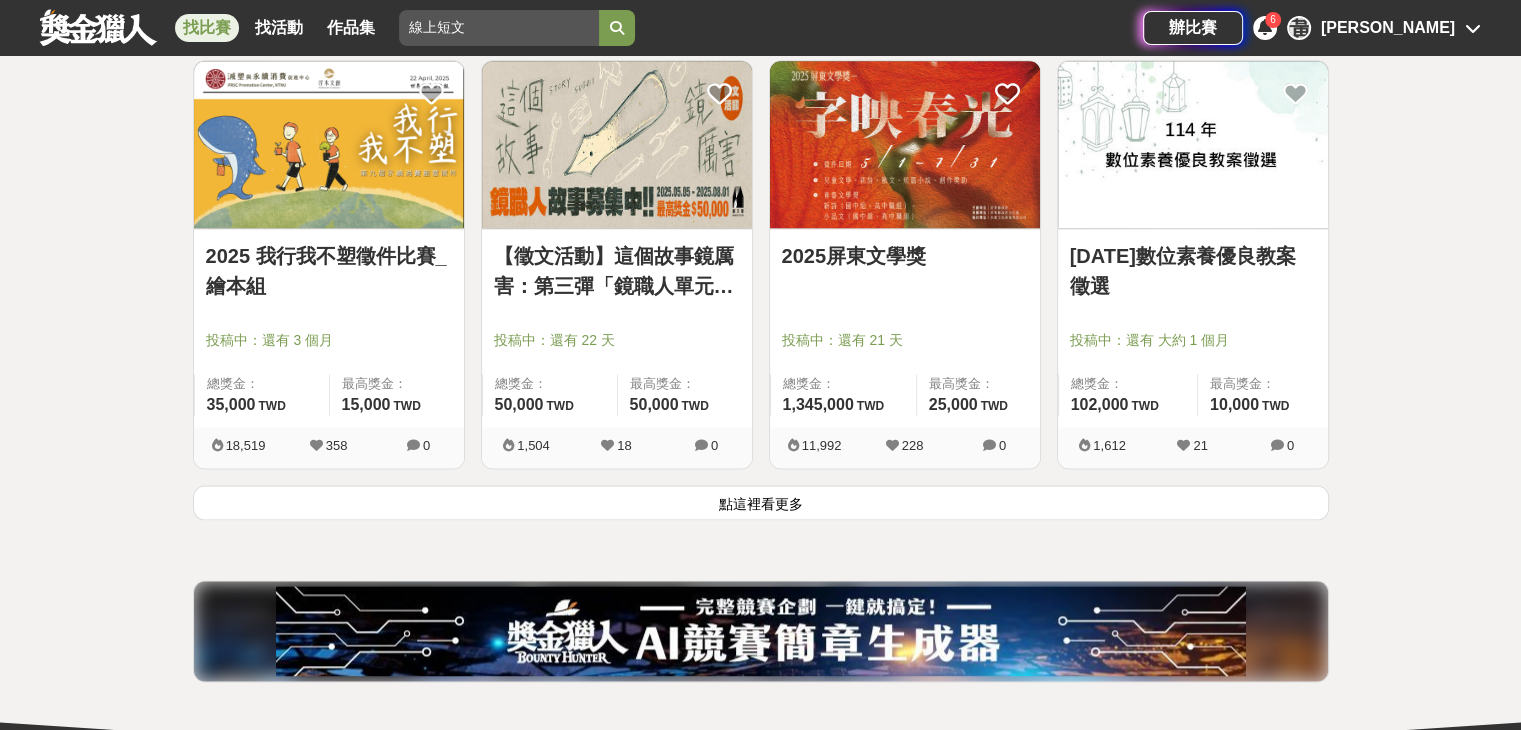 click on "點這裡看更多" at bounding box center [761, 502] 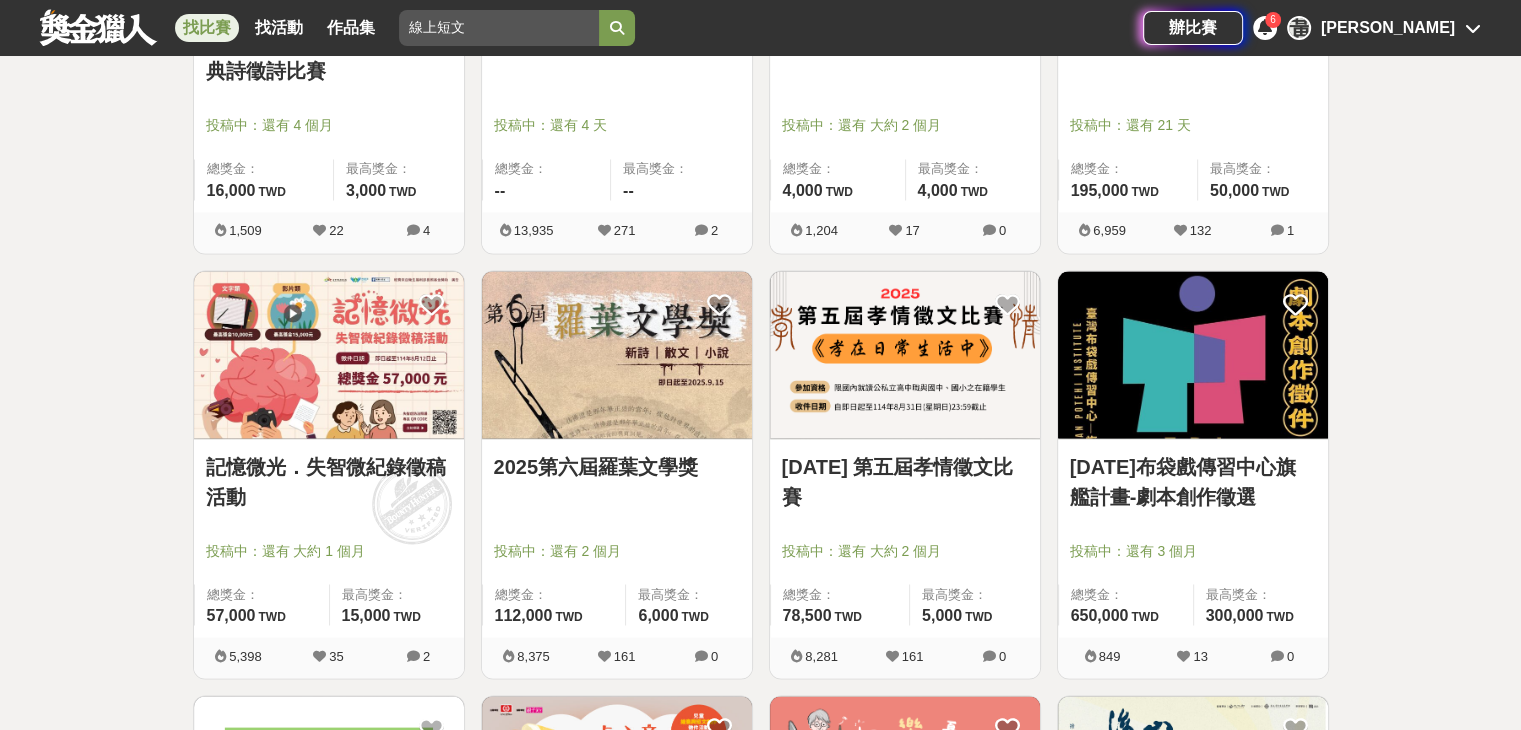 scroll, scrollTop: 3600, scrollLeft: 0, axis: vertical 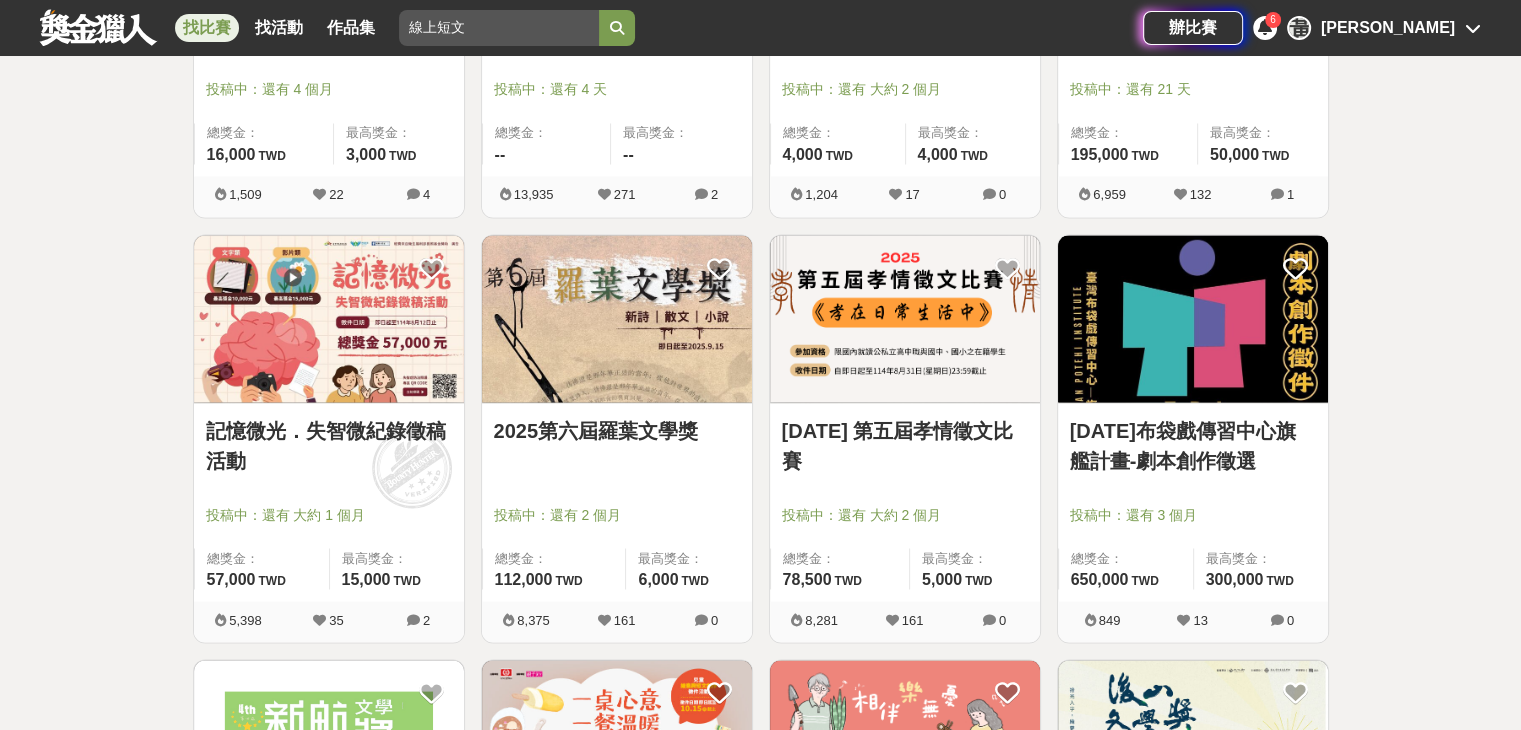 click on "記憶微光．失智微紀錄徵稿活動" at bounding box center [329, 445] 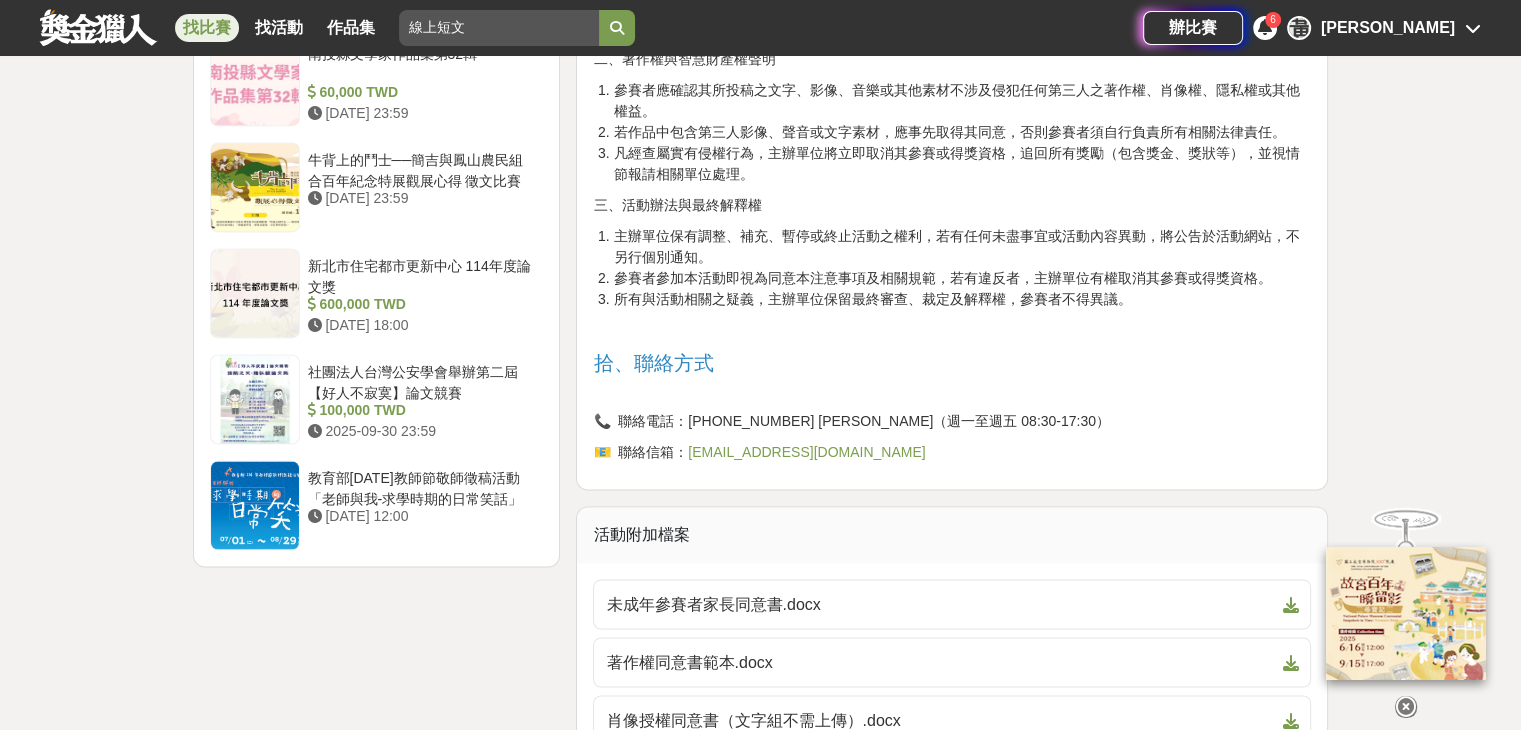 scroll, scrollTop: 3400, scrollLeft: 0, axis: vertical 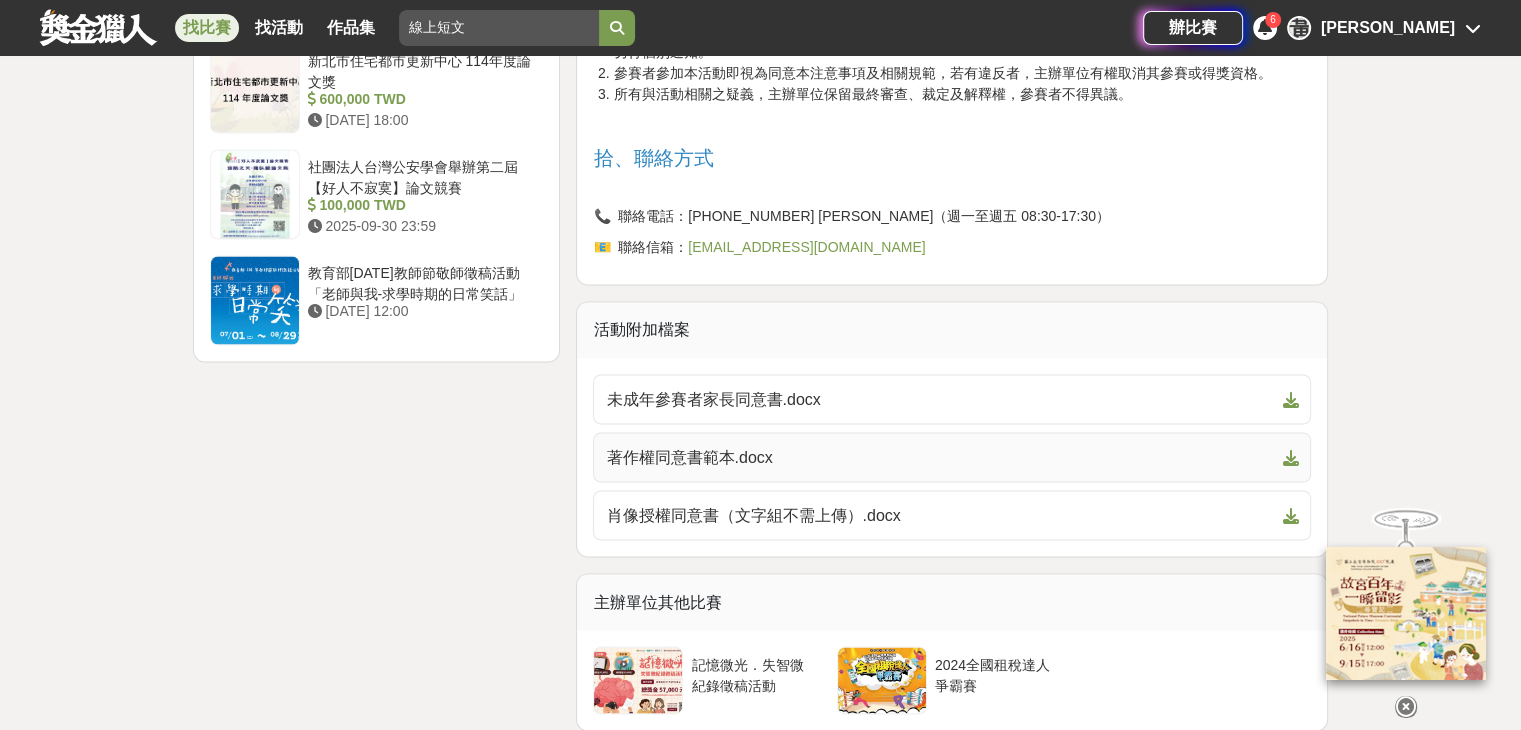 click on "著作權同意書範本.docx" at bounding box center (940, 457) 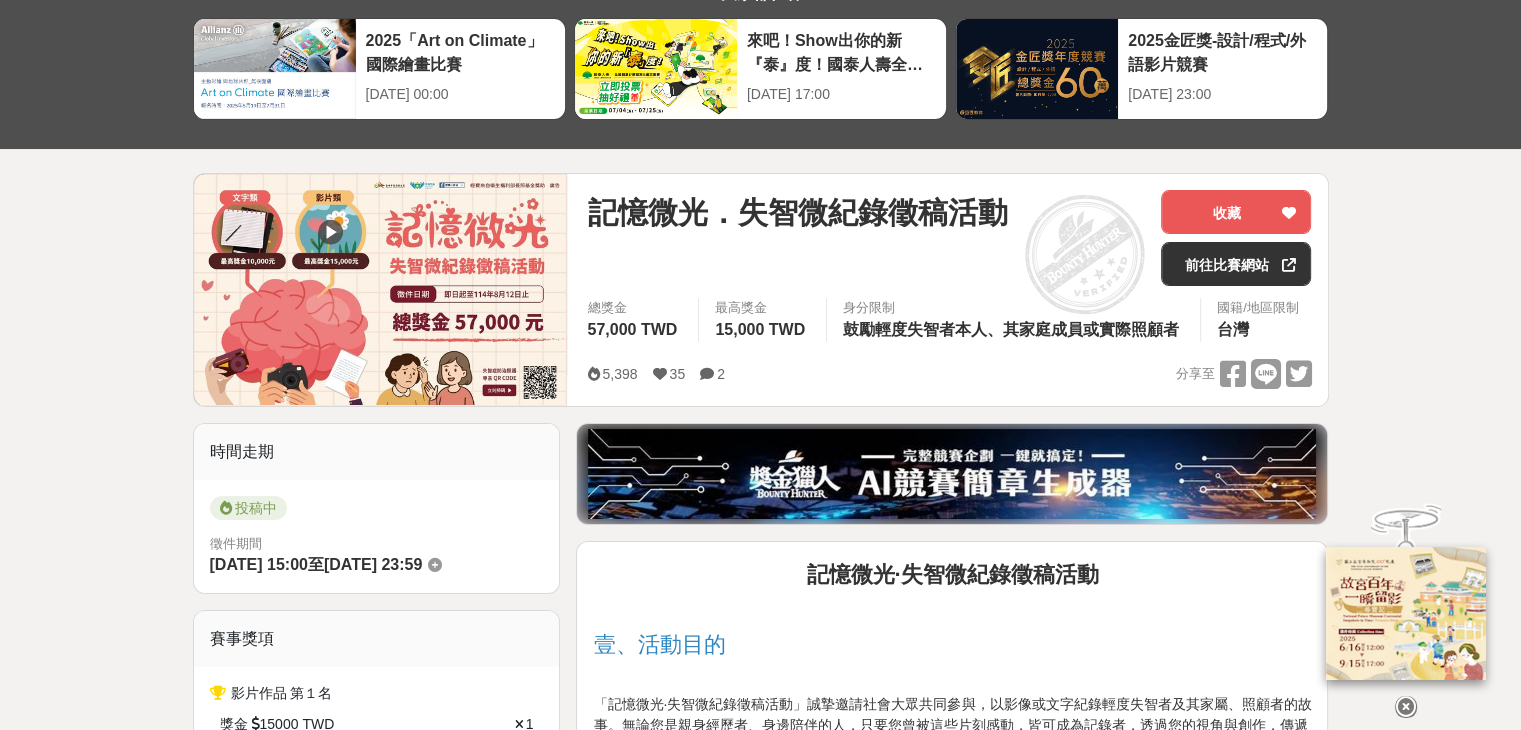 scroll, scrollTop: 0, scrollLeft: 0, axis: both 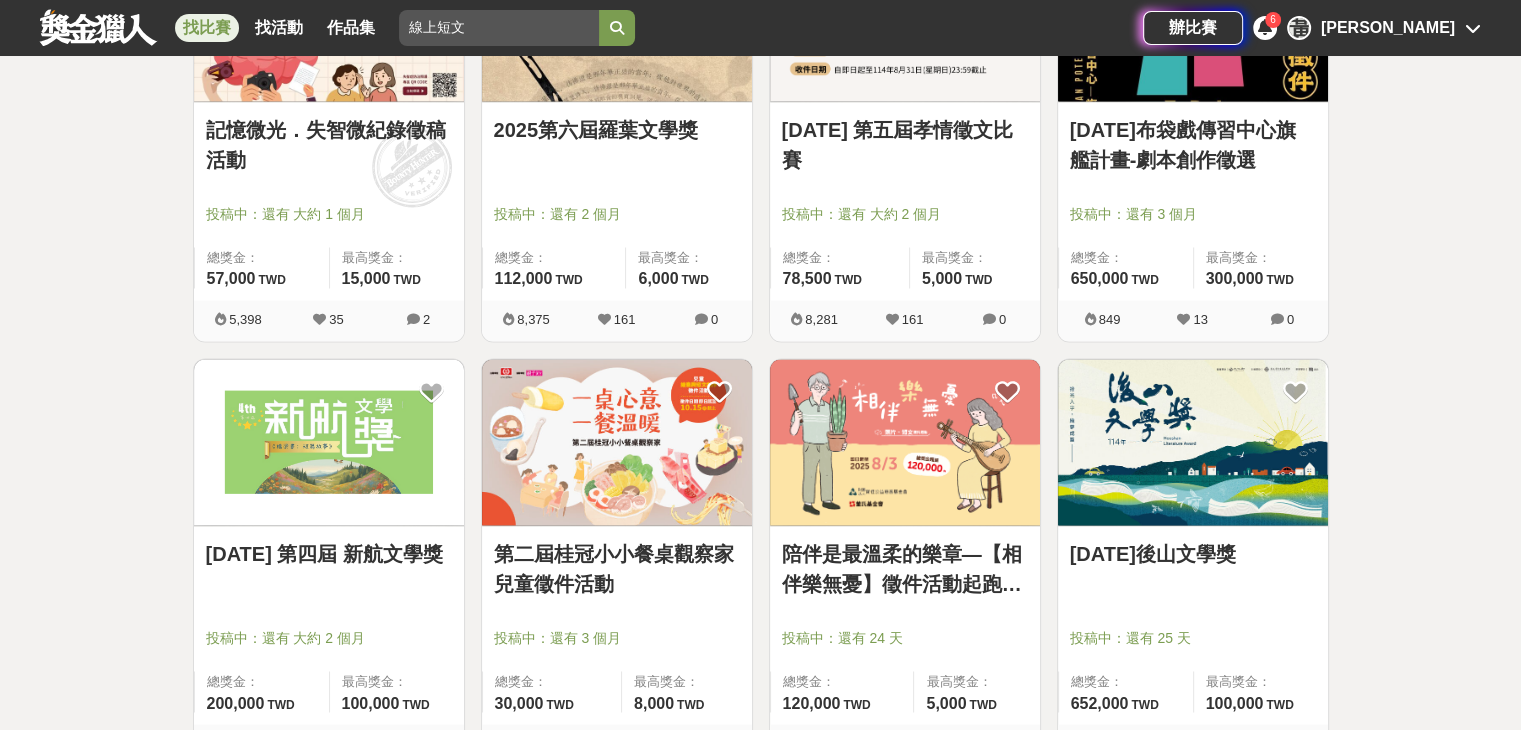 click on "陪伴是最溫柔的樂章—【相伴樂無憂】徵件活動起跑，邀你分享樂齡的每一刻" at bounding box center (905, 569) 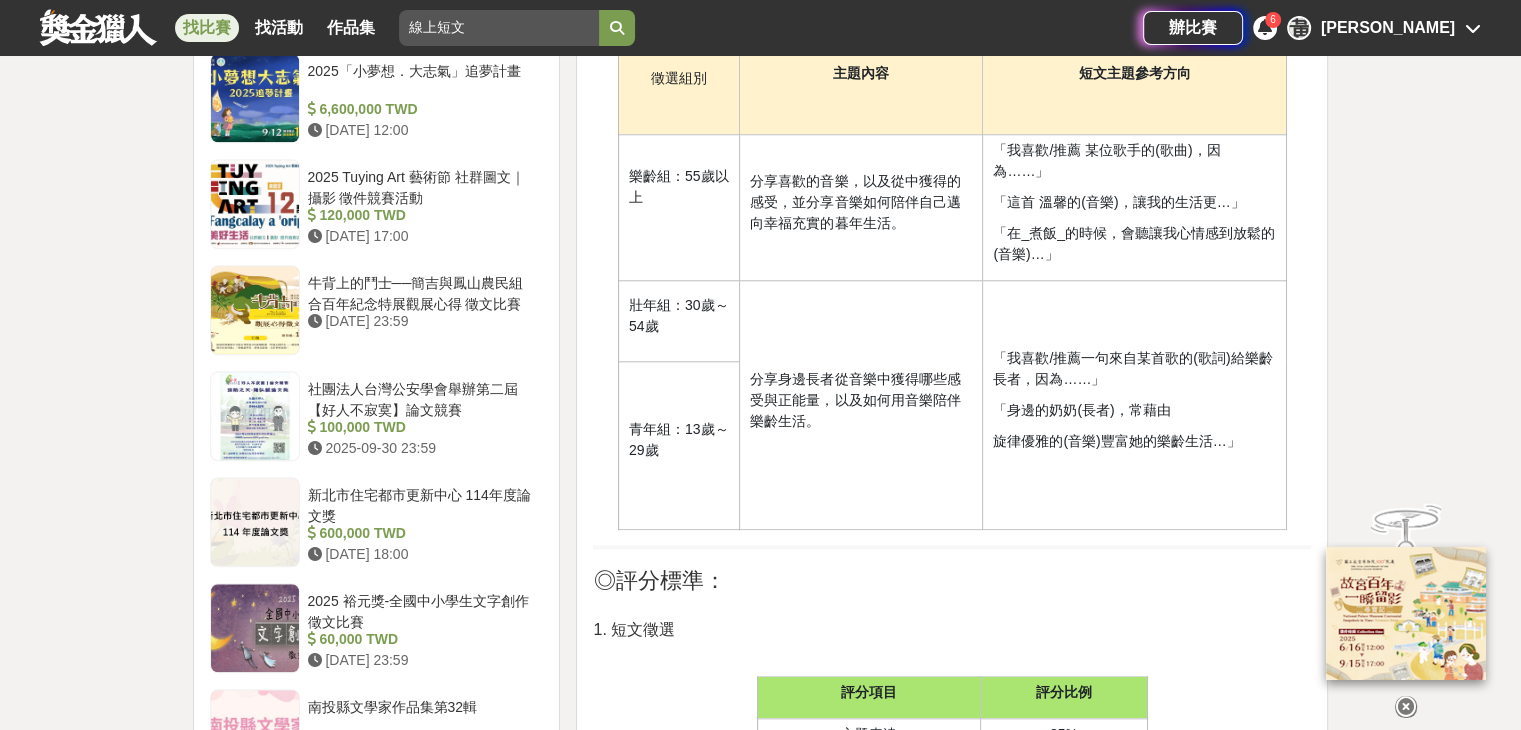 scroll, scrollTop: 2200, scrollLeft: 0, axis: vertical 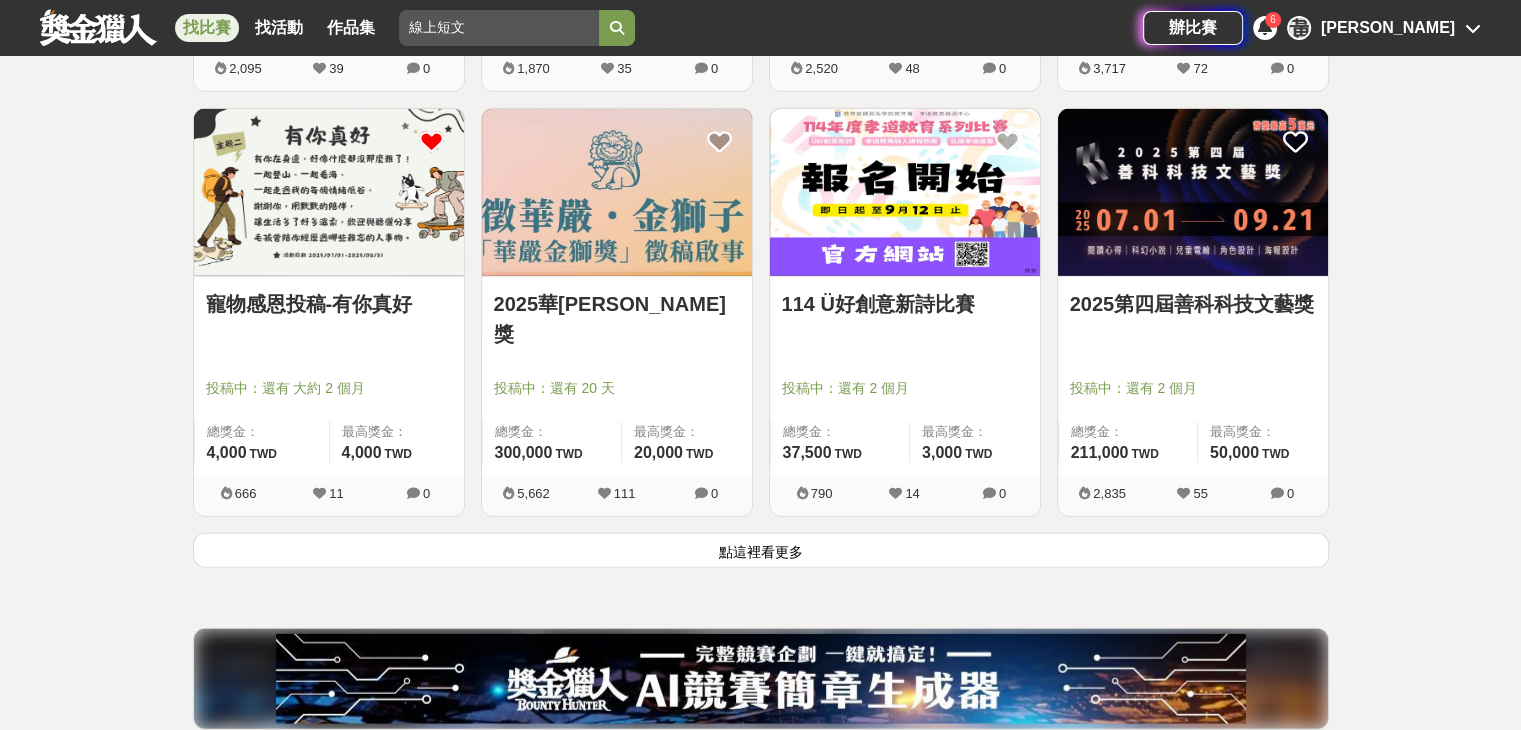 click on "點這裡看更多" at bounding box center (761, 550) 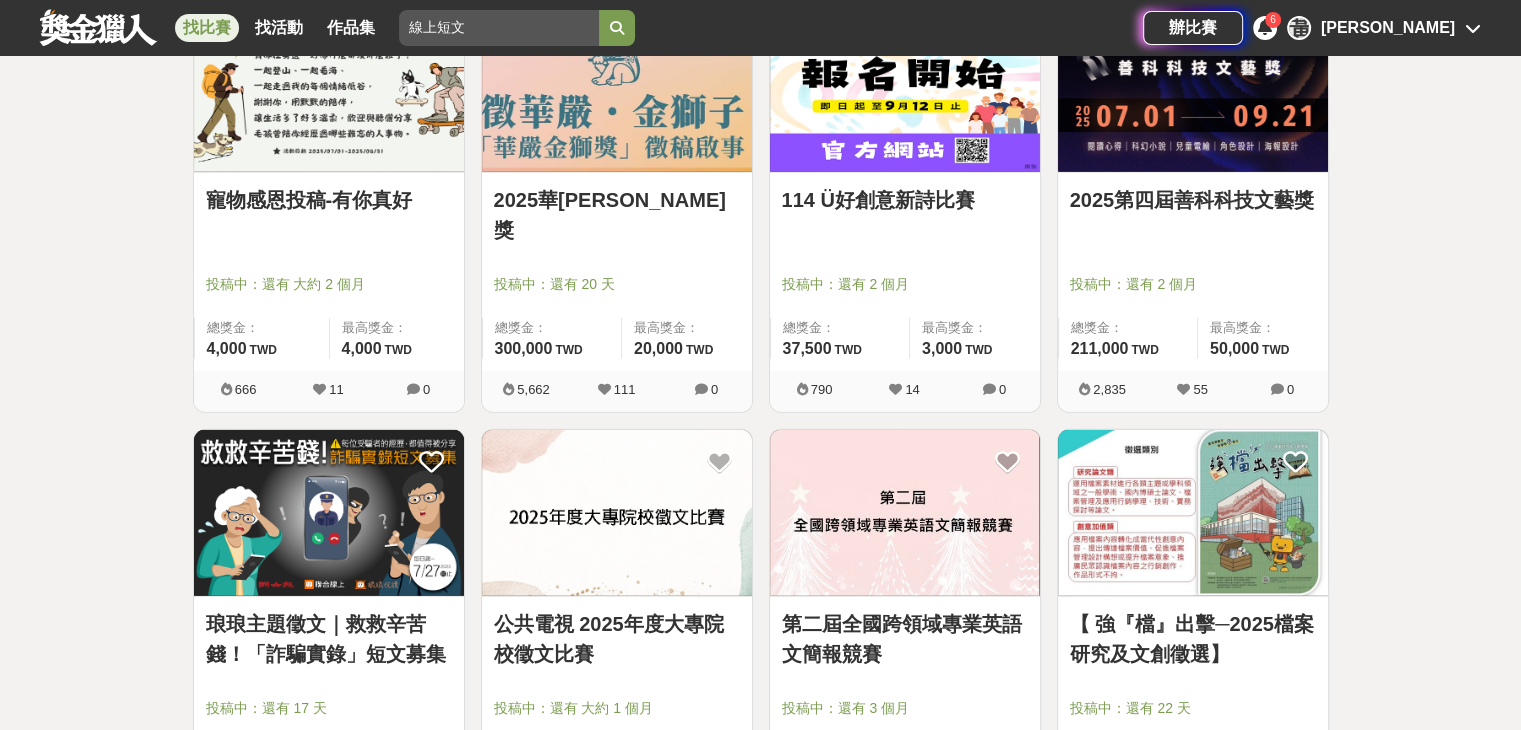 scroll, scrollTop: 5300, scrollLeft: 0, axis: vertical 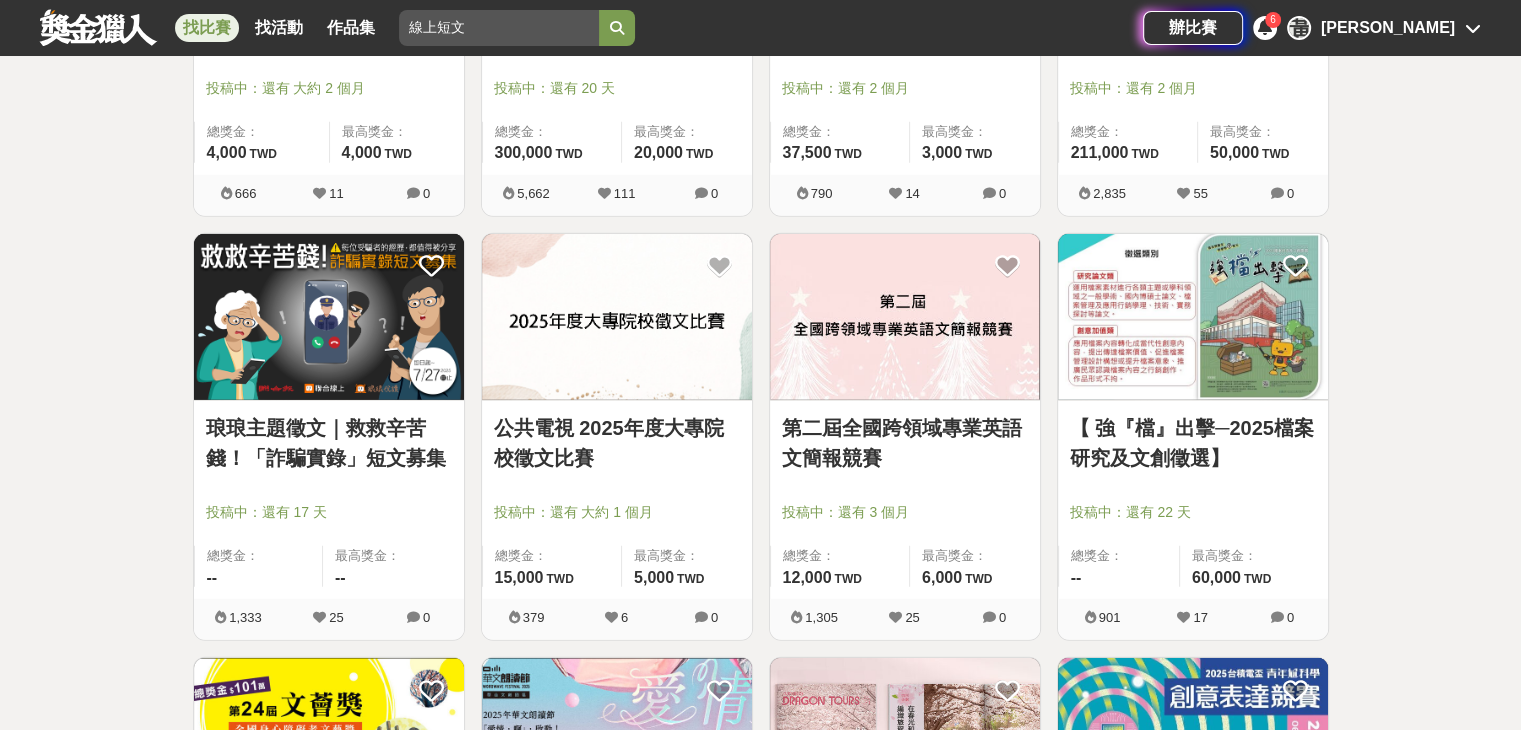 click at bounding box center [329, 317] 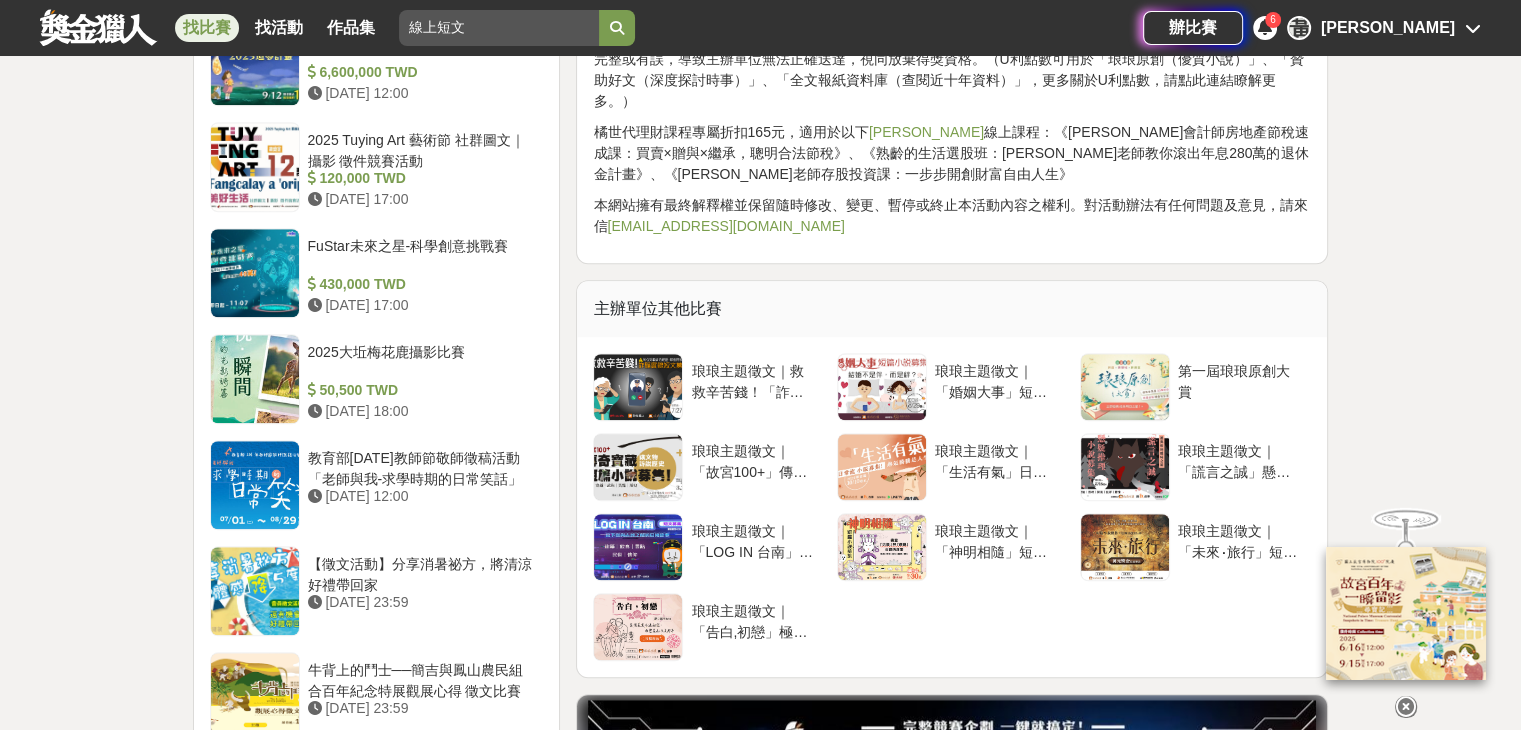 scroll, scrollTop: 1900, scrollLeft: 0, axis: vertical 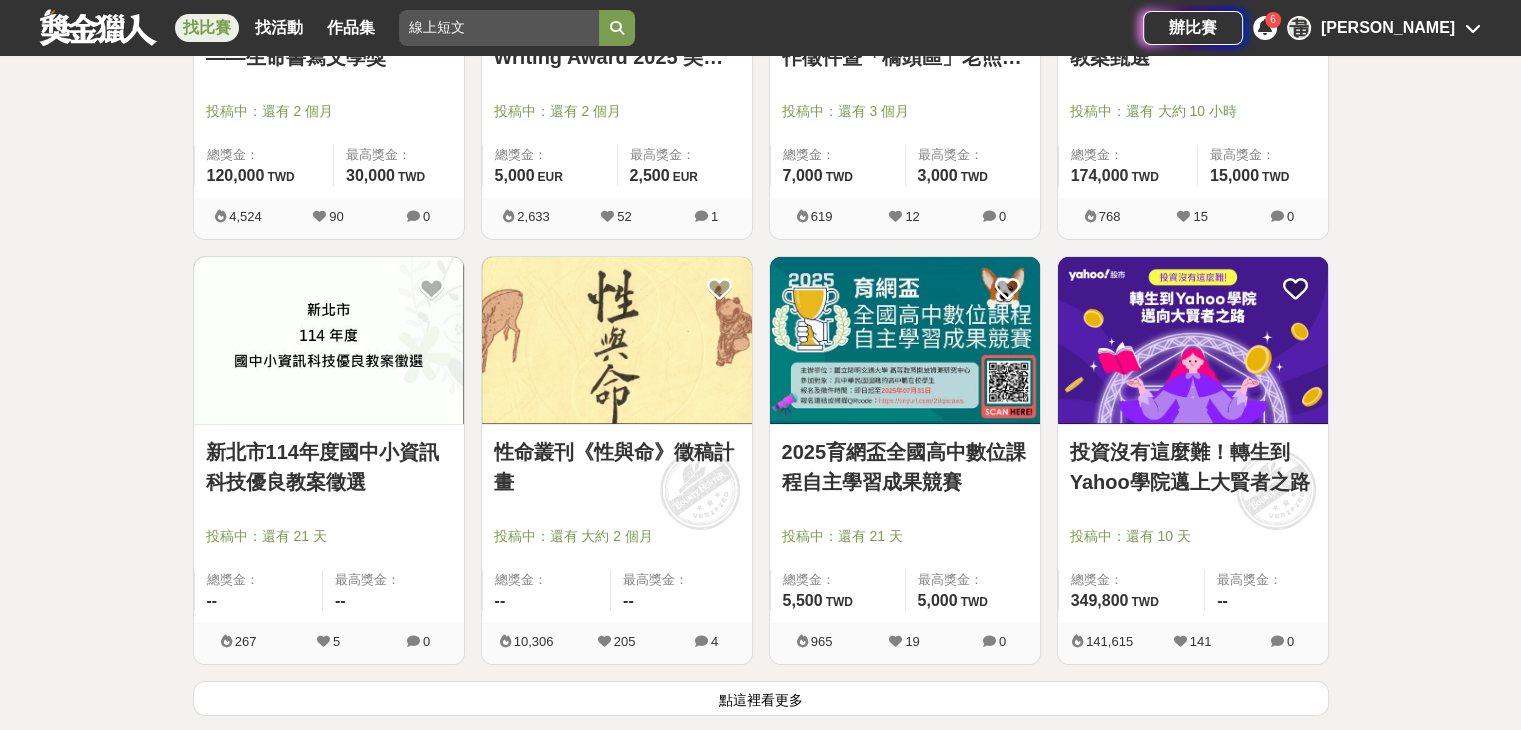 click on "2025育網盃全國高中數位課程自主學習成果競賽" at bounding box center [905, 467] 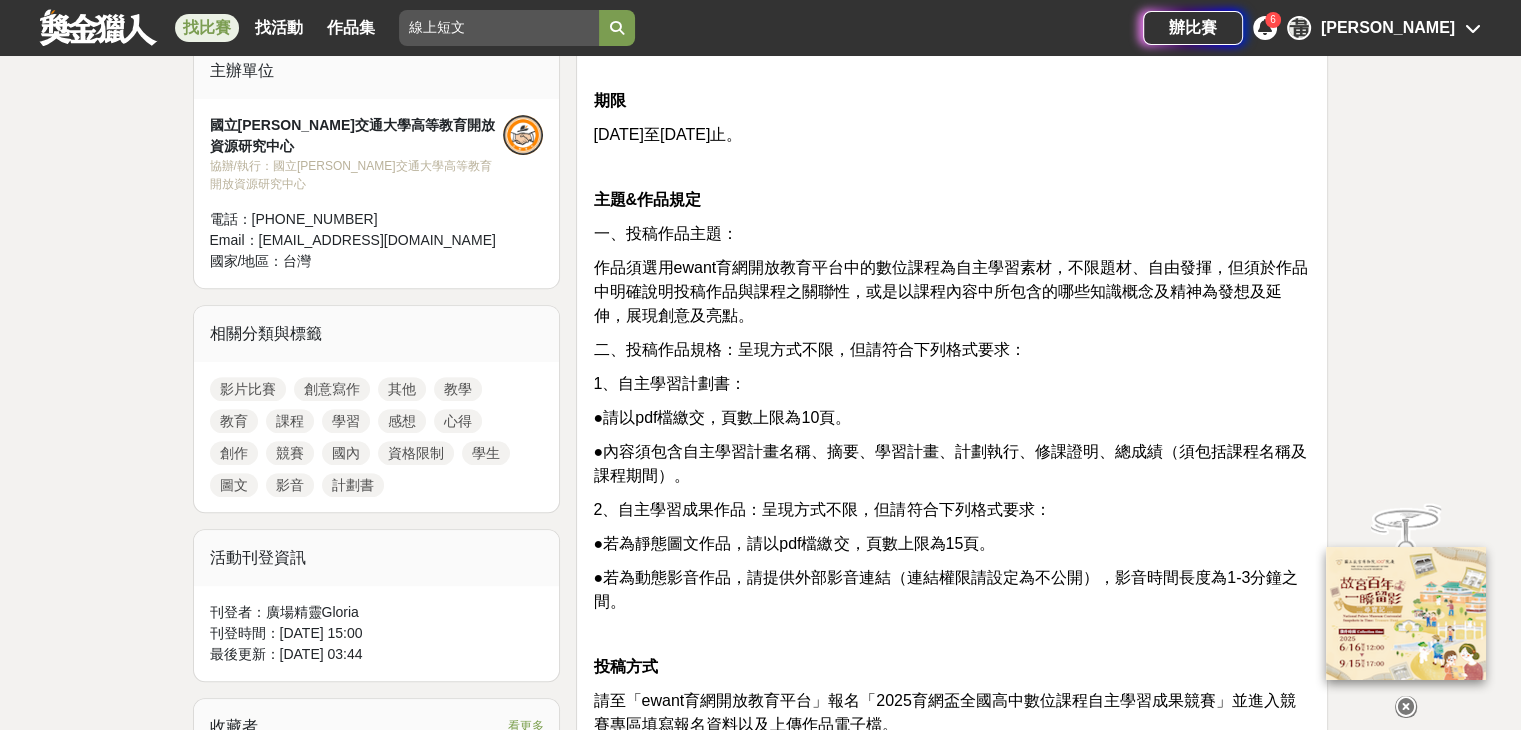 scroll, scrollTop: 800, scrollLeft: 0, axis: vertical 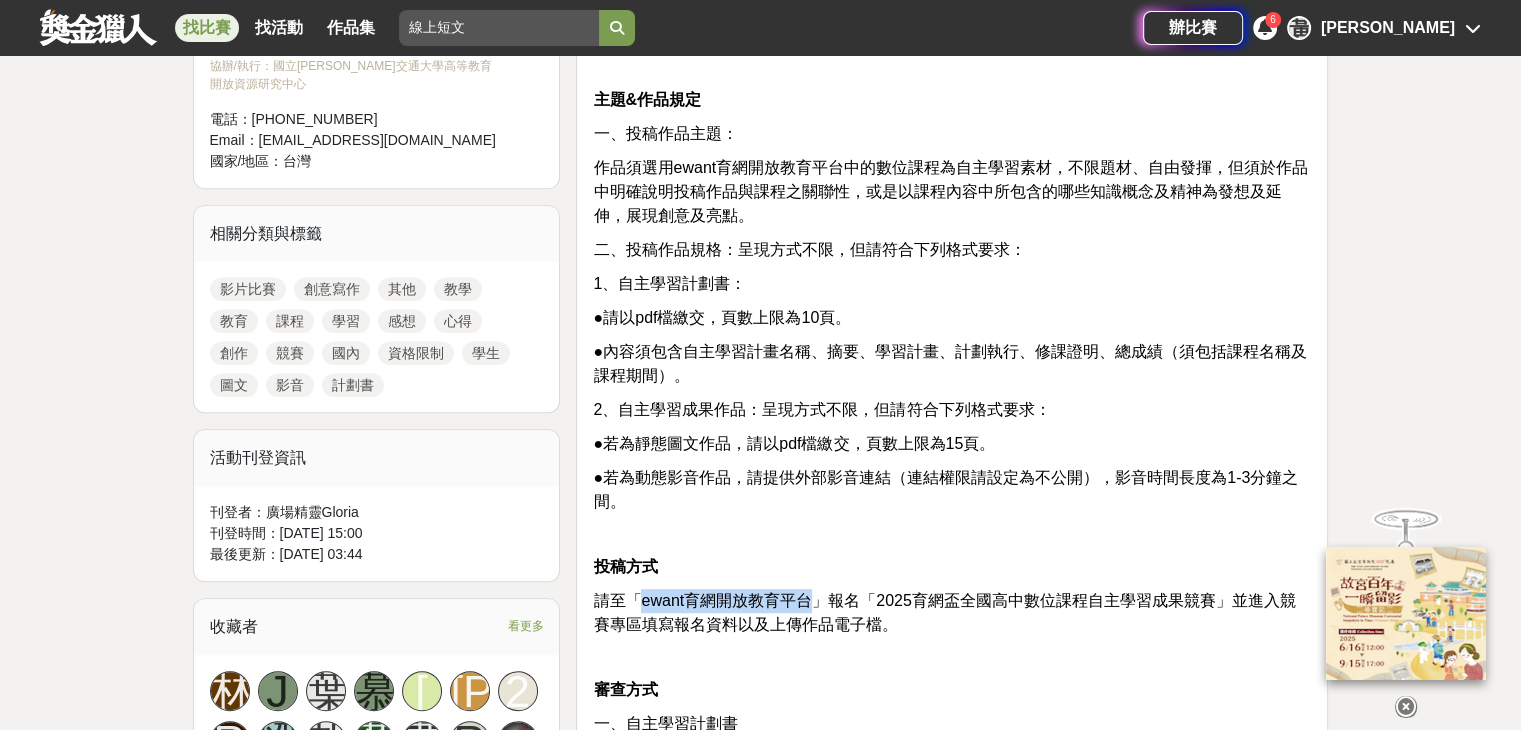 drag, startPoint x: 642, startPoint y: 593, endPoint x: 804, endPoint y: 596, distance: 162.02777 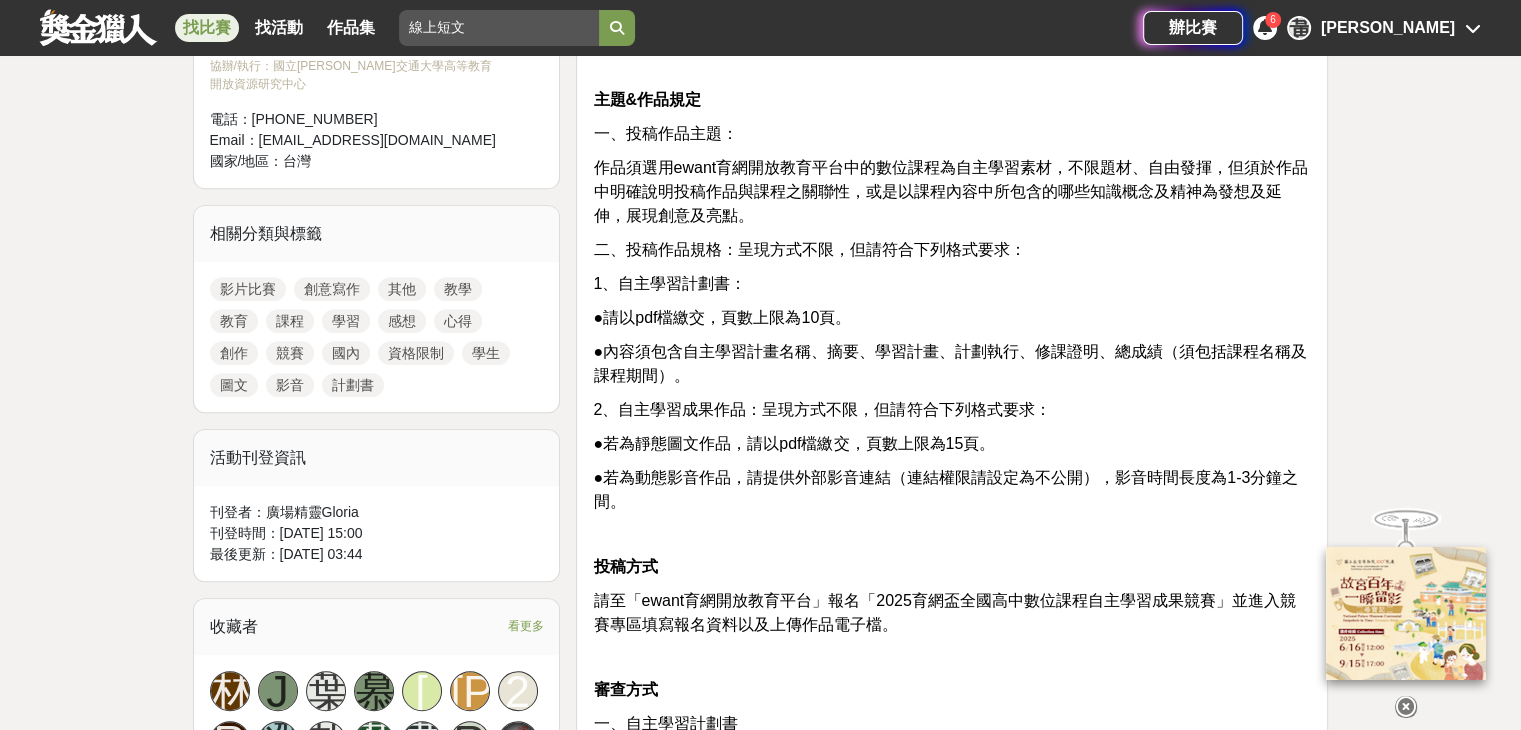 click on "請至「ewant育網開放教育平台」報名「2025育網盃全國高中數位課程自主學習成果競賽」並進入競賽專區填寫報名資料以及上傳作品電子檔。" at bounding box center [944, 612] 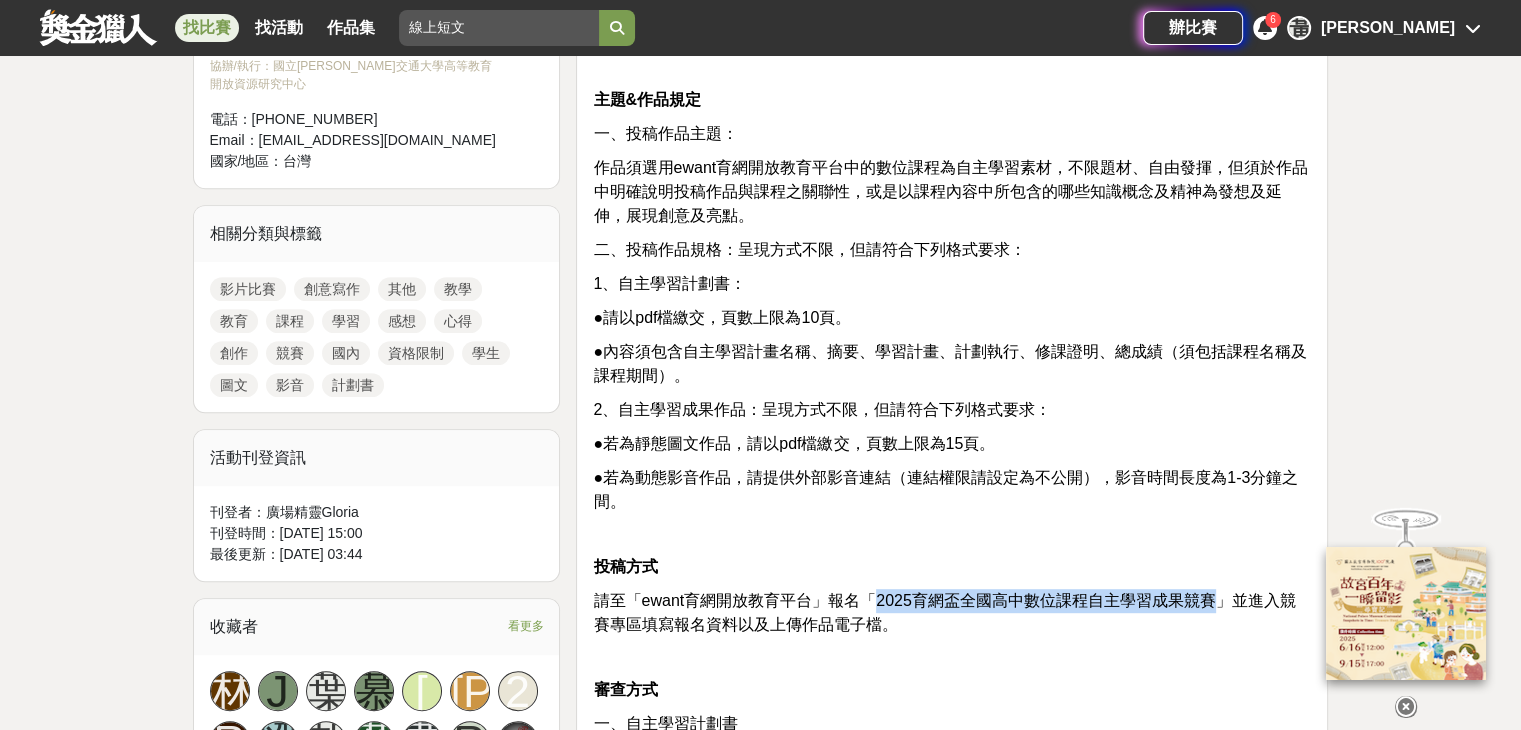 drag, startPoint x: 876, startPoint y: 594, endPoint x: 1212, endPoint y: 588, distance: 336.05356 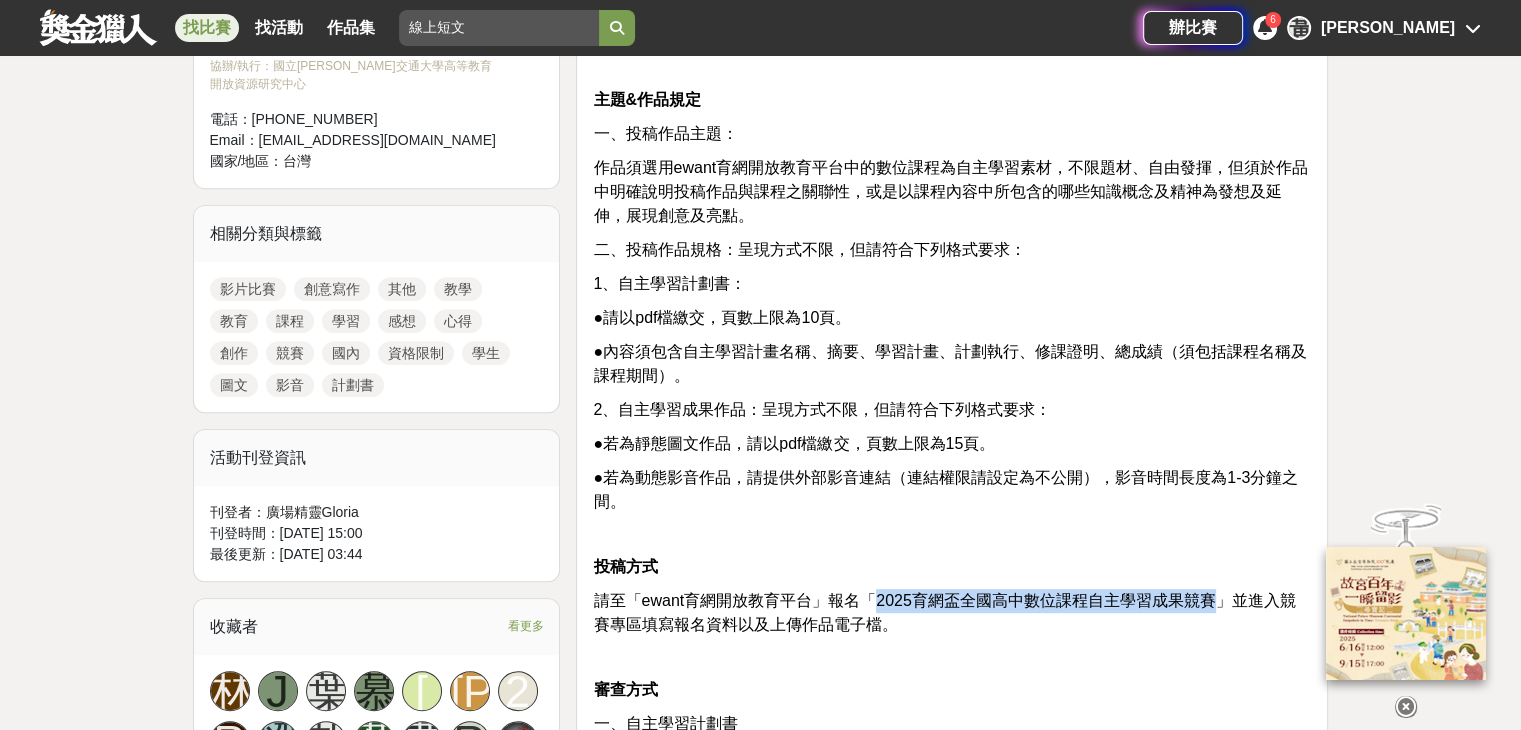 click on "請至「ewant育網開放教育平台」報名「2025育網盃全國高中數位課程自主學習成果競賽」並進入競賽專區填寫報名資料以及上傳作品電子檔。" at bounding box center (952, 613) 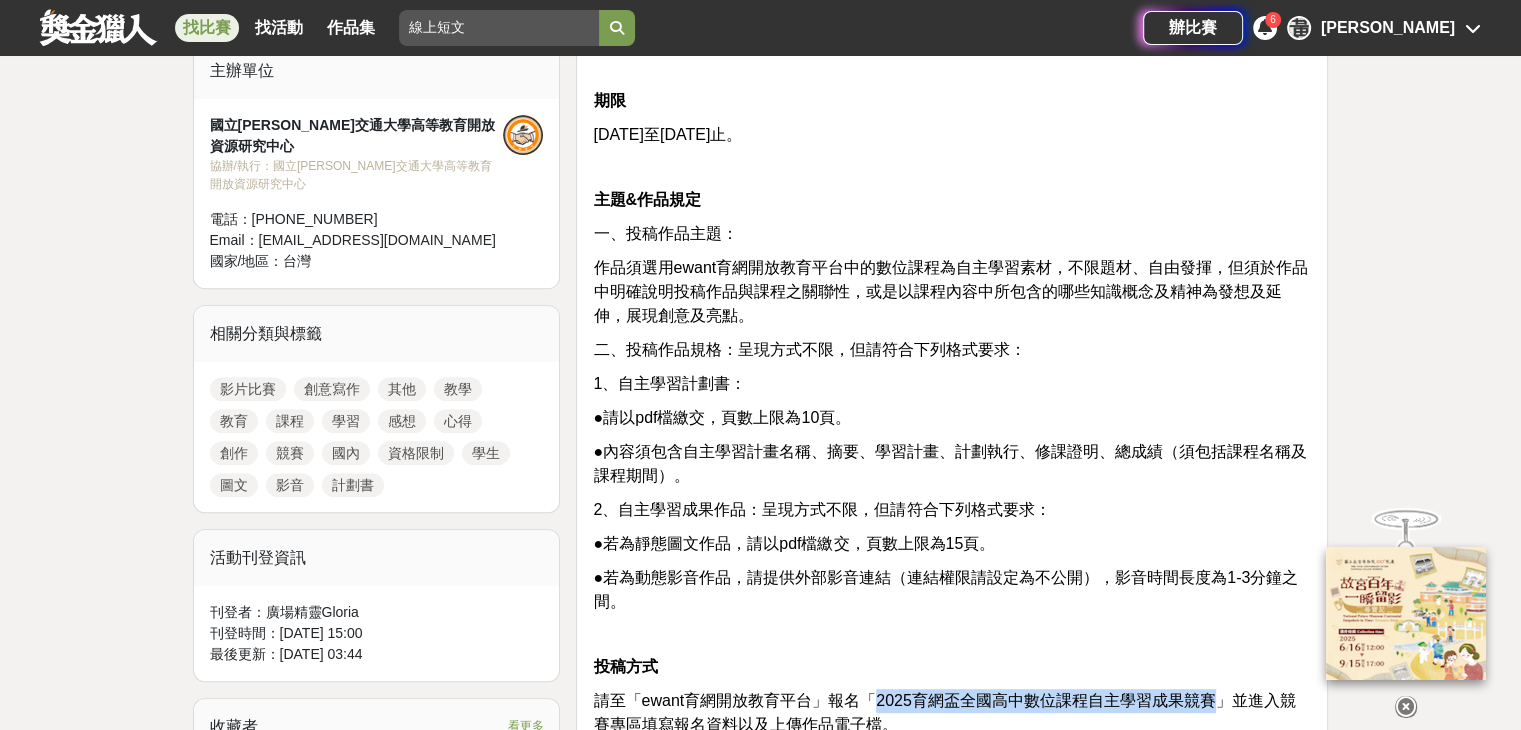 scroll, scrollTop: 200, scrollLeft: 0, axis: vertical 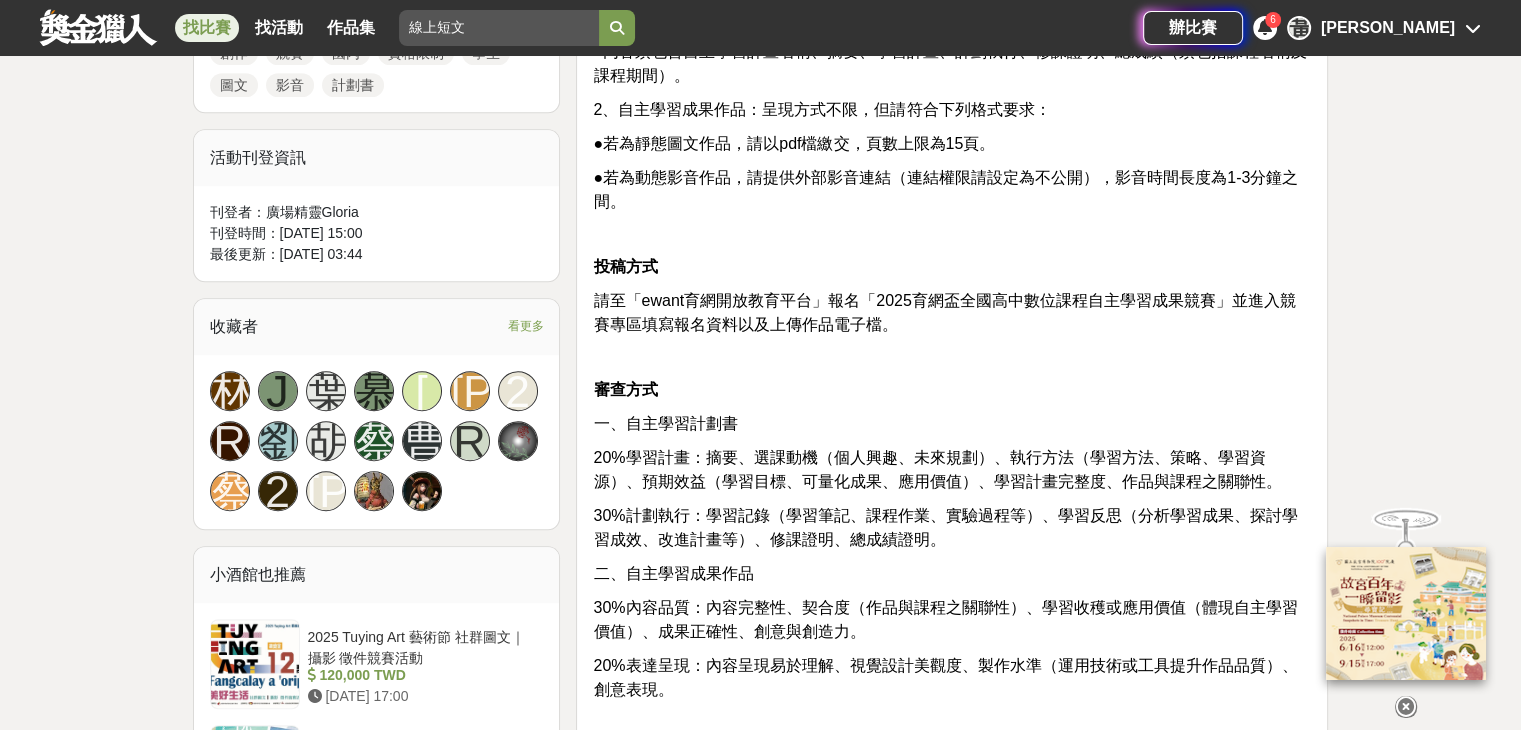 click on "20%學習計畫：摘要、選課動機（個人興趣、未來規劃）、執行方法（學習方法、策略、學習資源）、預期效益（學習目標、可量化成果、應用價值）、學習計畫完整度、作品與課程之關聯性。" at bounding box center [937, 469] 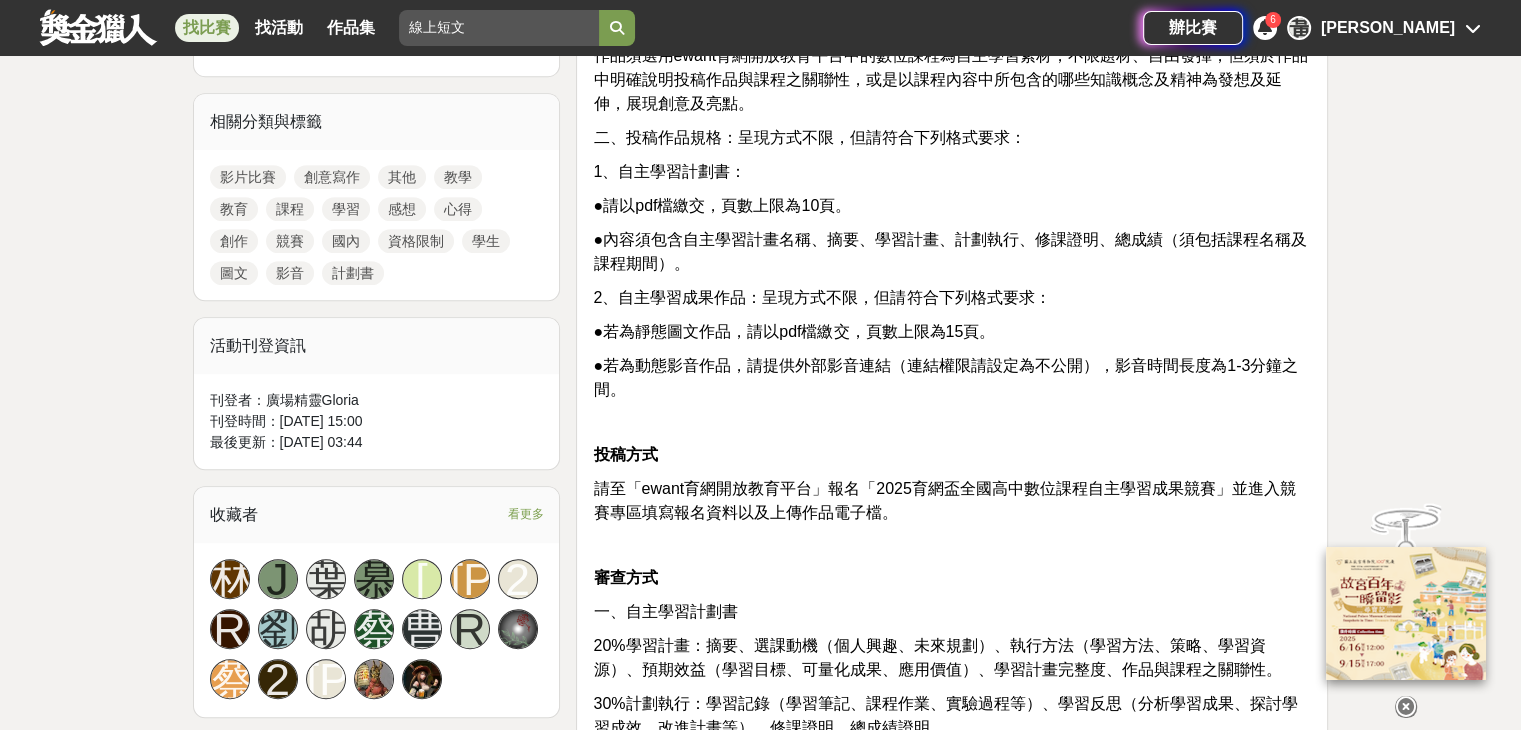 scroll, scrollTop: 900, scrollLeft: 0, axis: vertical 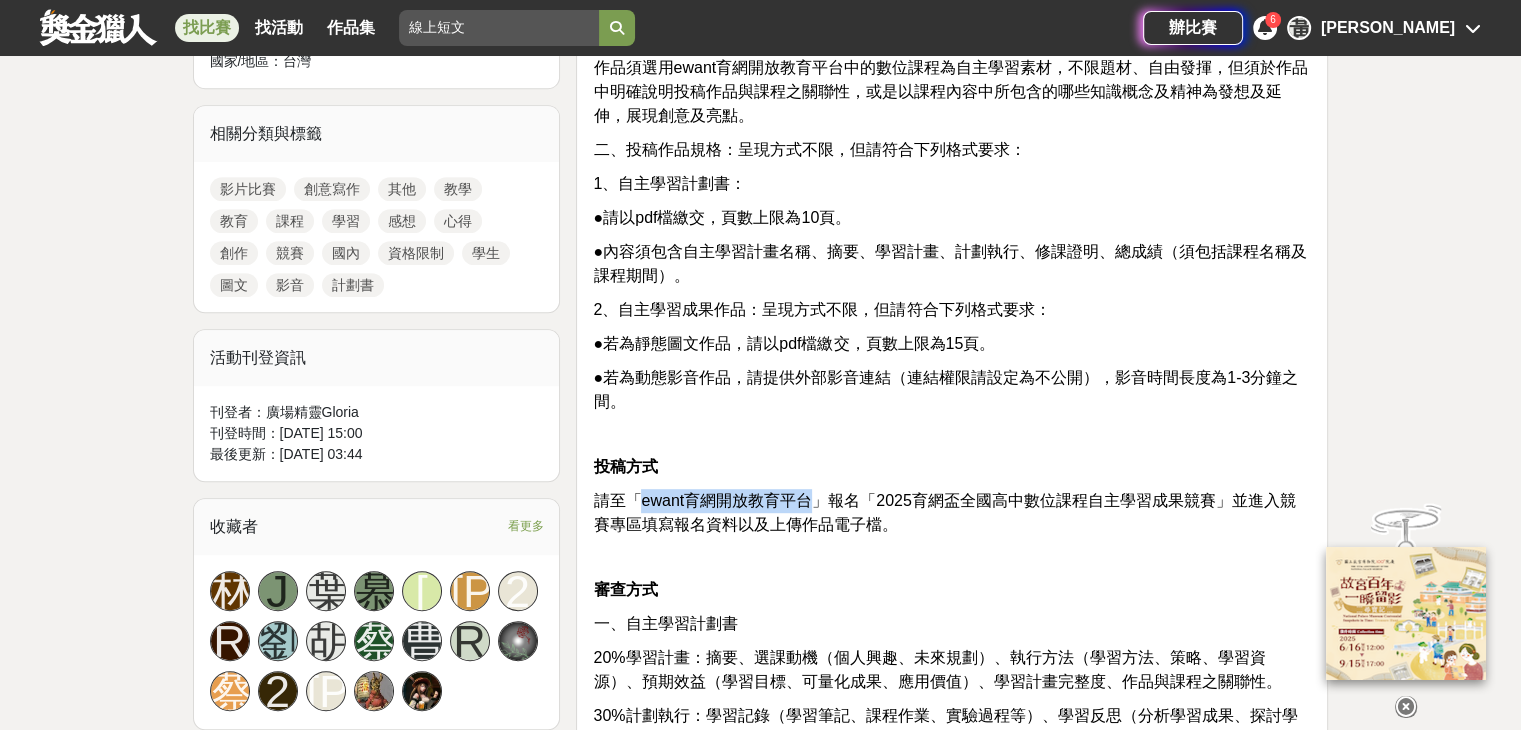 drag, startPoint x: 642, startPoint y: 498, endPoint x: 812, endPoint y: 497, distance: 170.00294 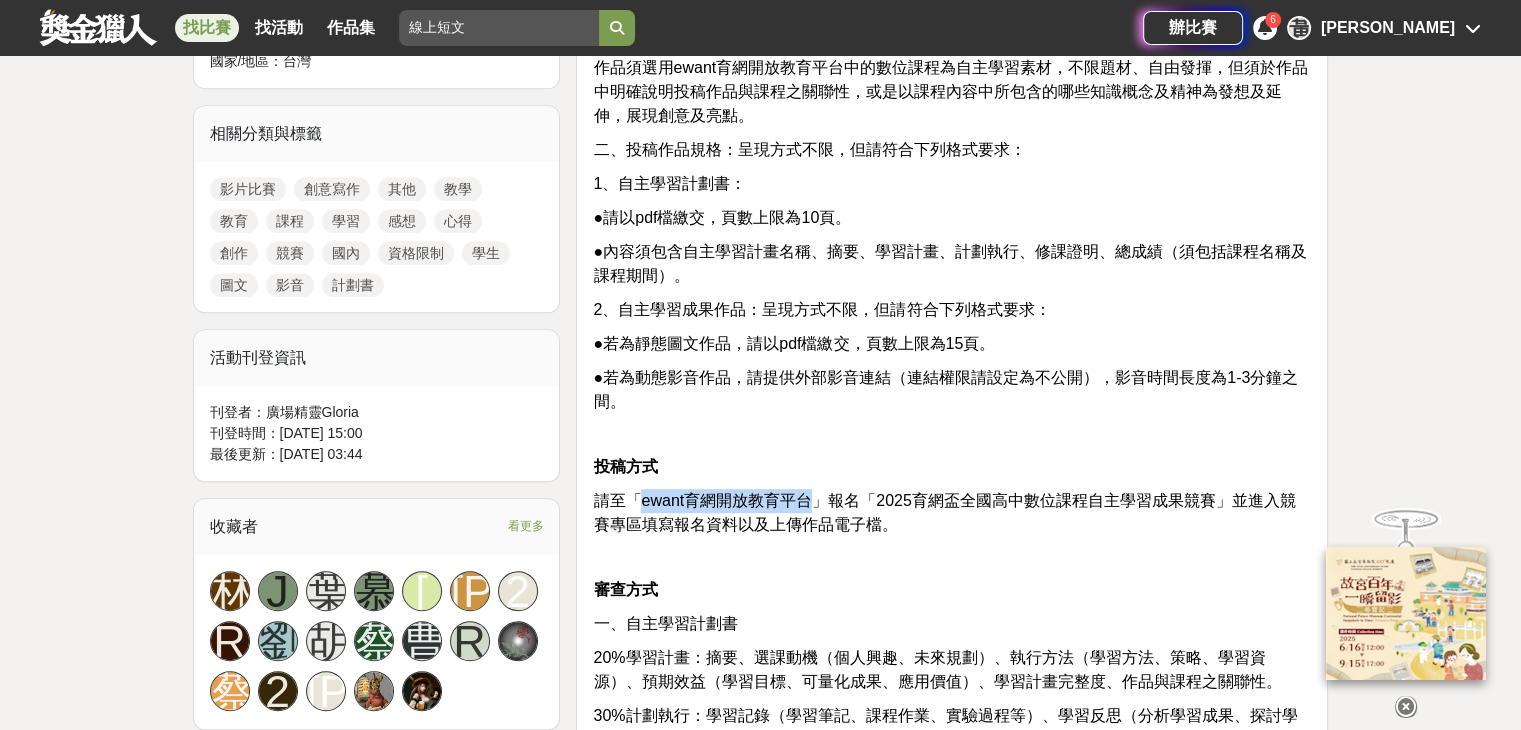 click on "請至「ewant育網開放教育平台」報名「2025育網盃全國高中數位課程自主學習成果競賽」並進入競賽專區填寫報名資料以及上傳作品電子檔。" at bounding box center (944, 512) 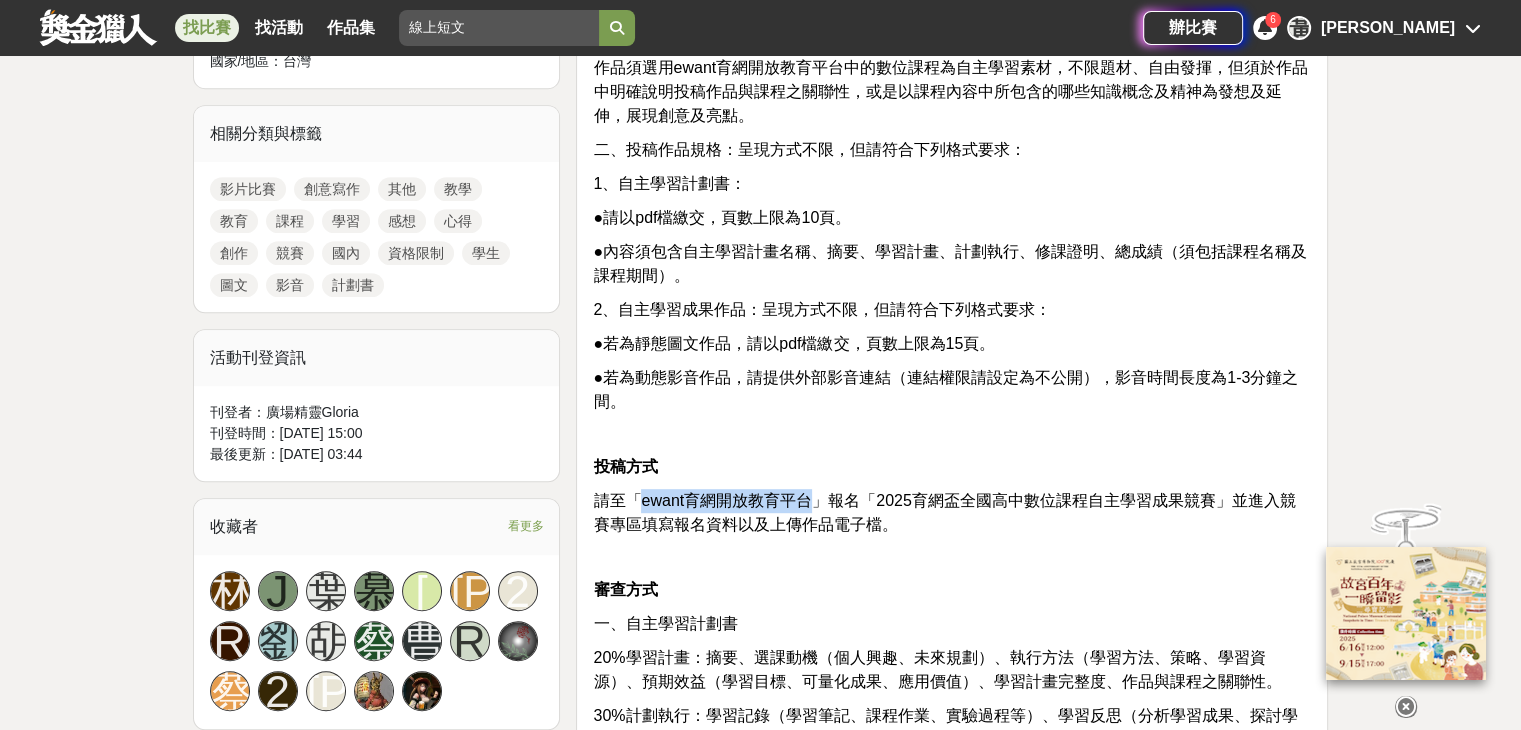 copy on "ewant育網開放教育平台" 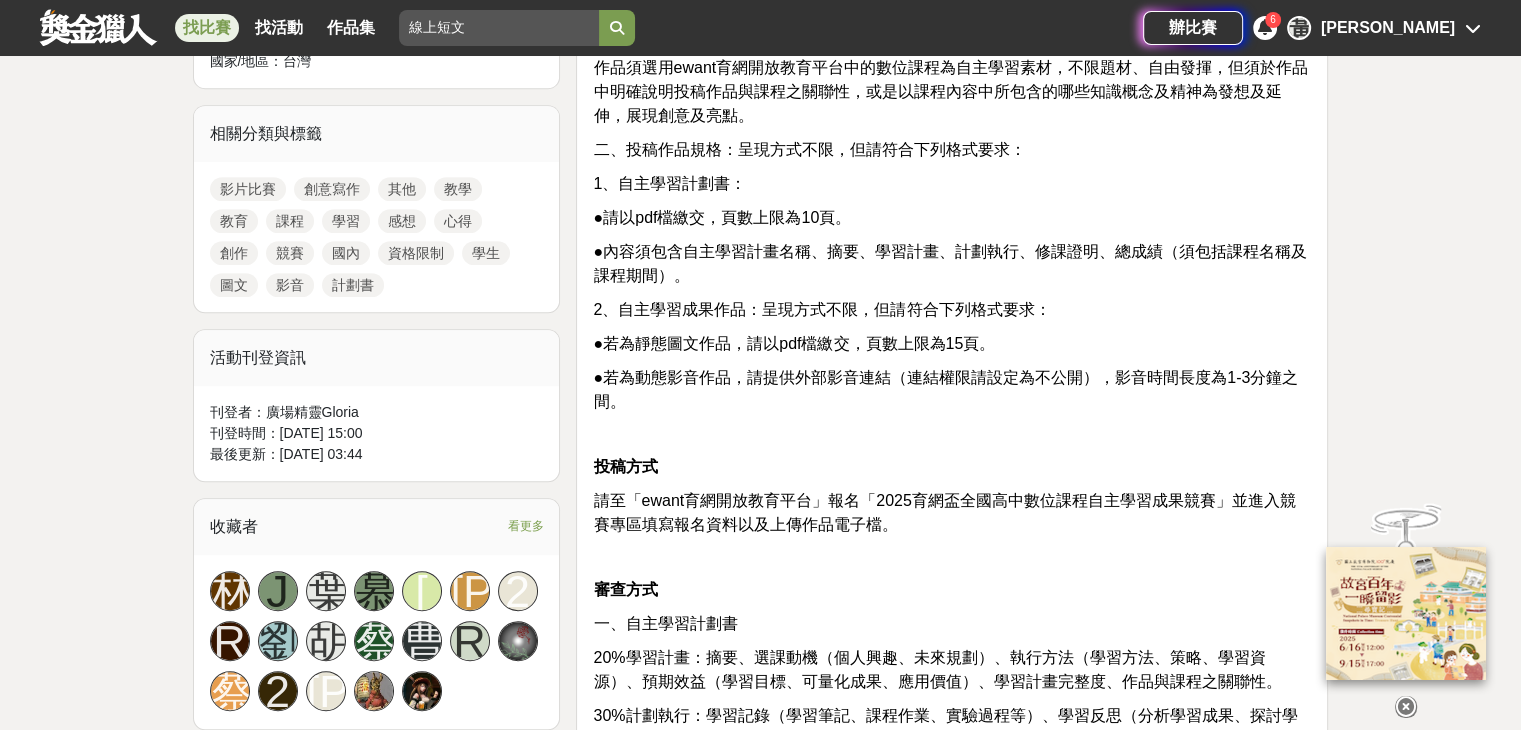 click on "請至「ewant育網開放教育平台」報名「2025育網盃全國高中數位課程自主學習成果競賽」並進入競賽專區填寫報名資料以及上傳作品電子檔。" at bounding box center (952, 513) 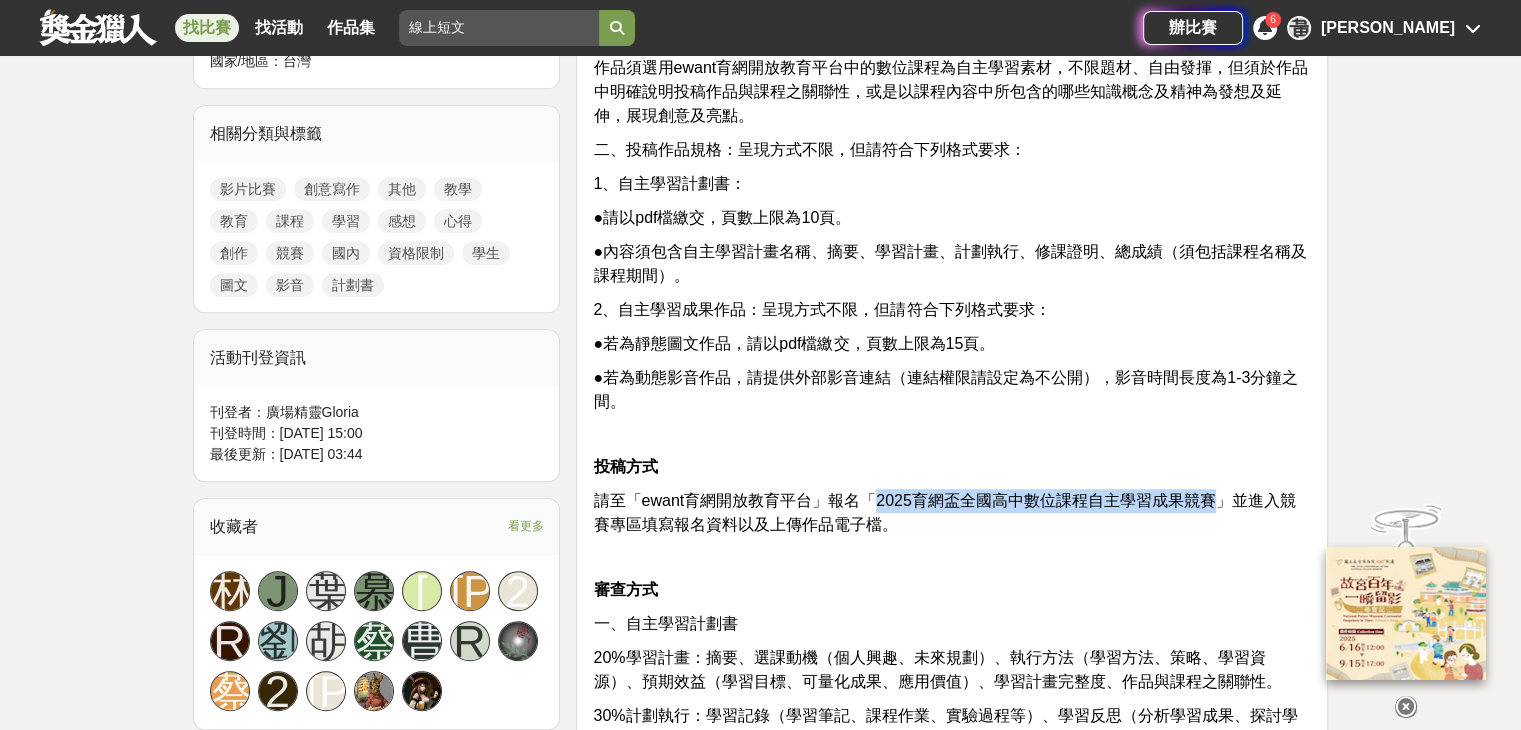 drag, startPoint x: 877, startPoint y: 500, endPoint x: 1216, endPoint y: 491, distance: 339.11945 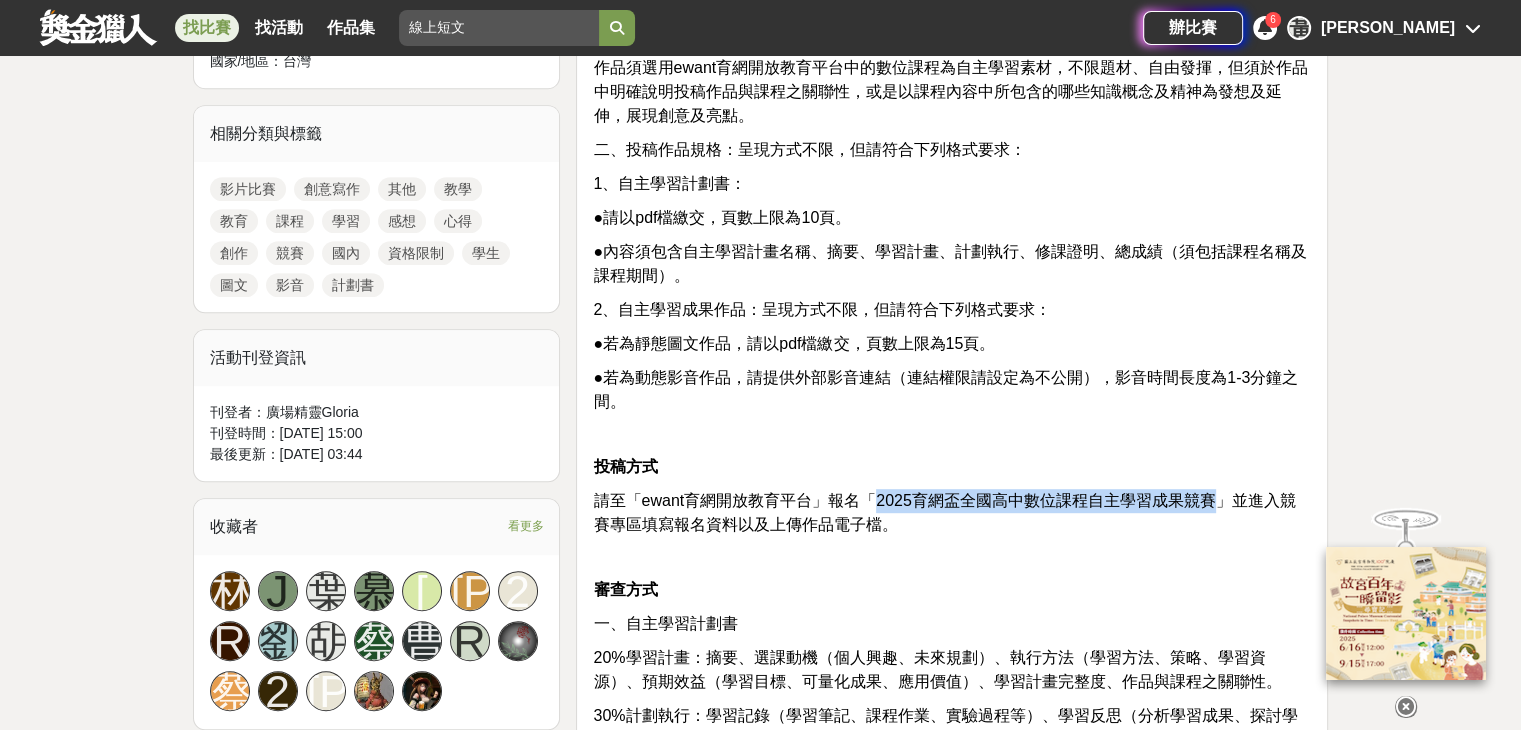 click on "請至「ewant育網開放教育平台」報名「2025育網盃全國高中數位課程自主學習成果競賽」並進入競賽專區填寫報名資料以及上傳作品電子檔。" at bounding box center (944, 512) 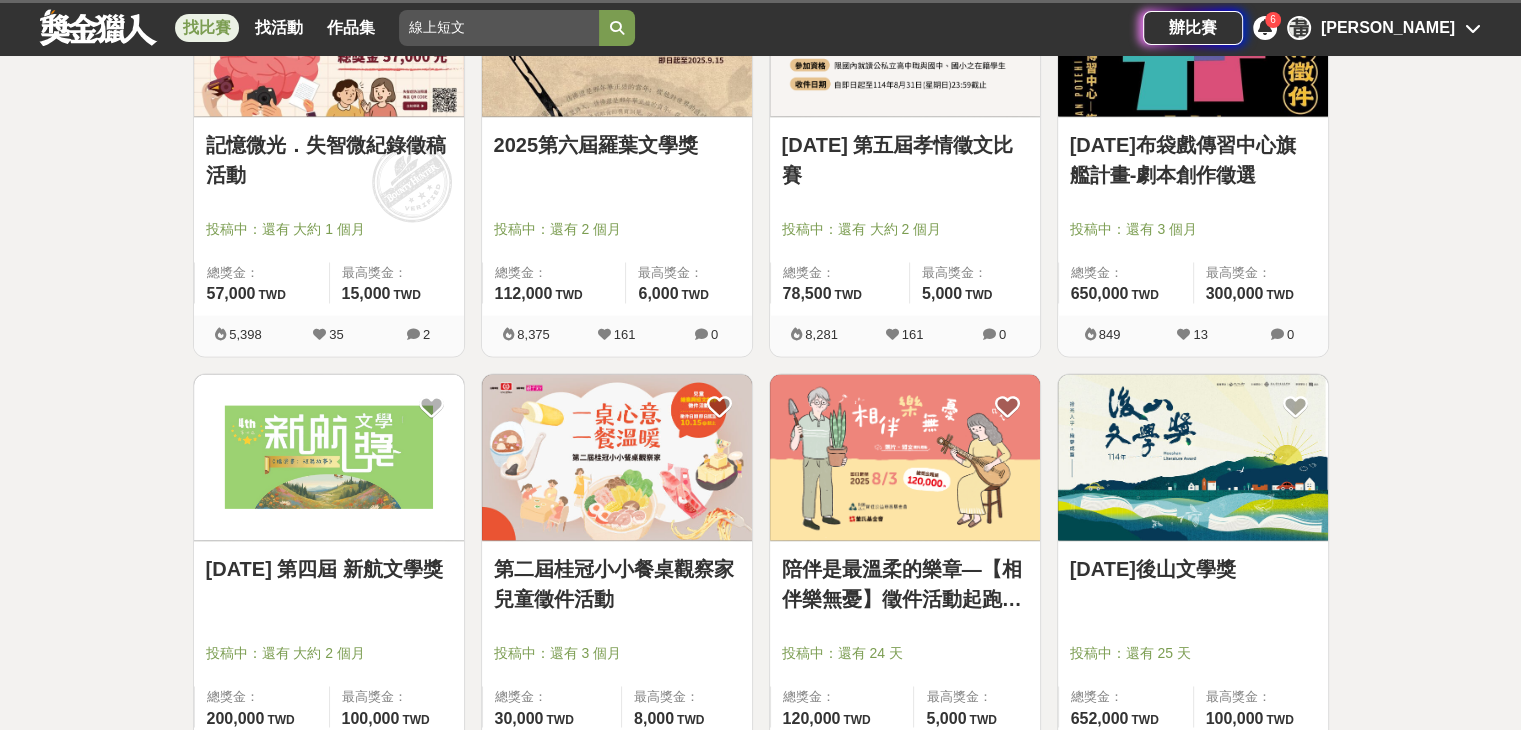 scroll, scrollTop: 7400, scrollLeft: 0, axis: vertical 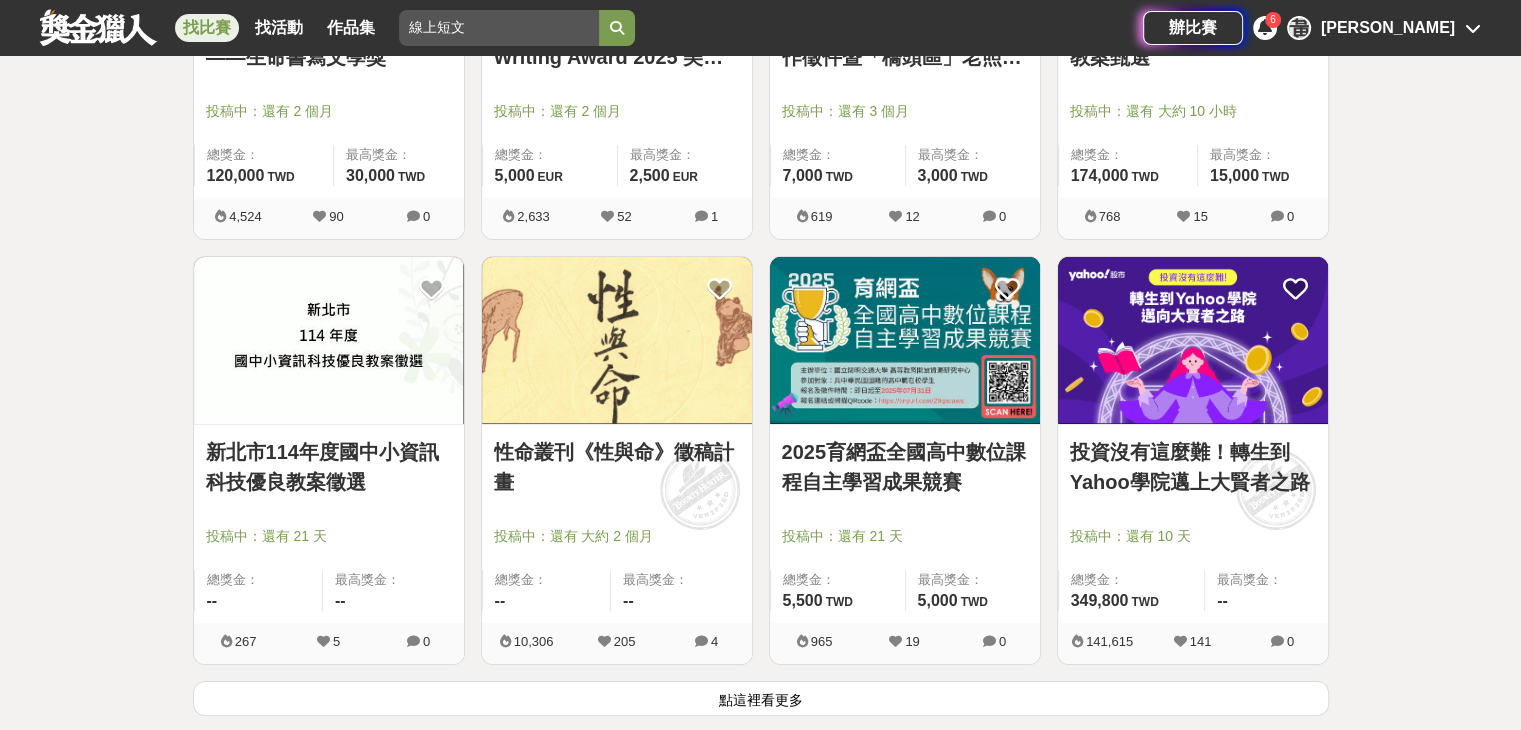click on "點這裡看更多" at bounding box center [761, 698] 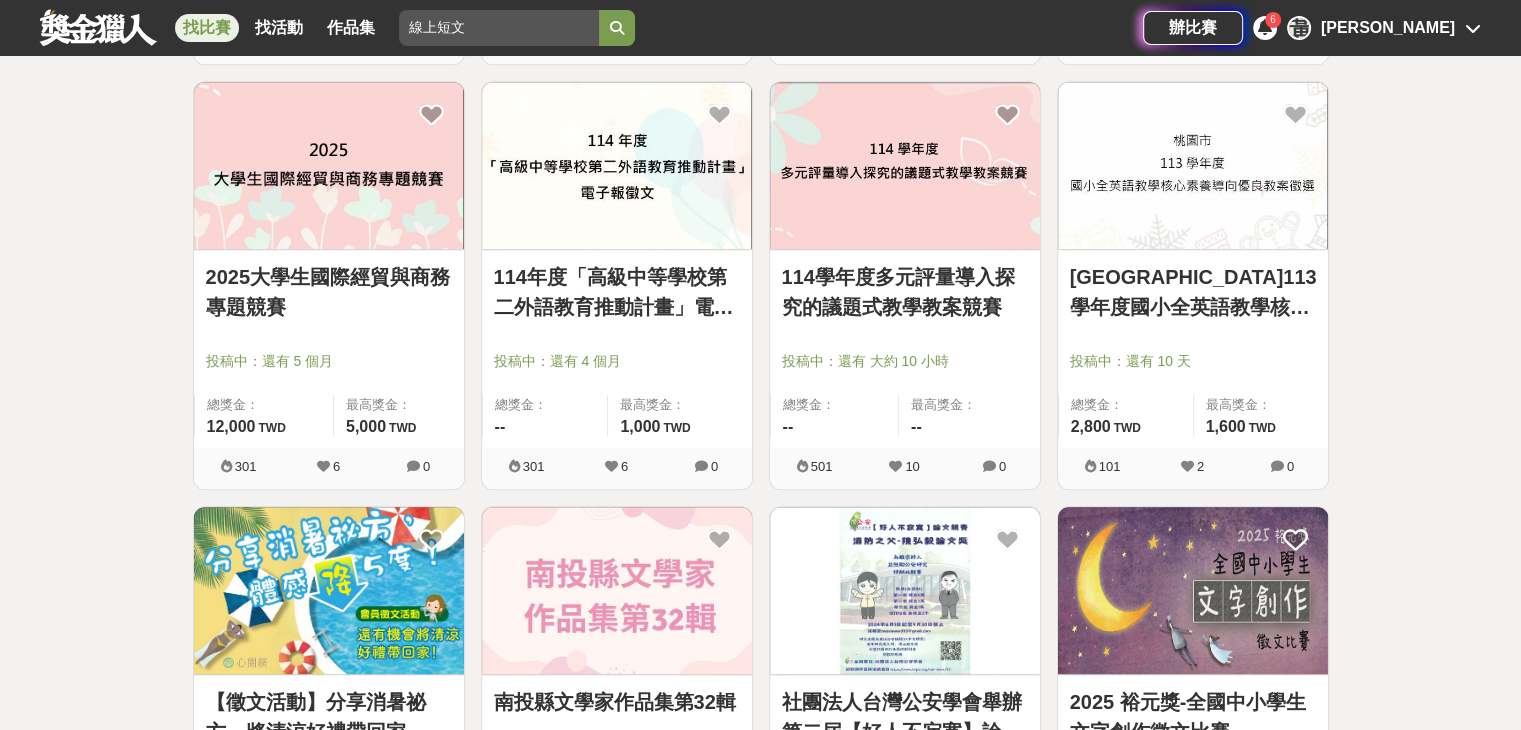scroll, scrollTop: 9400, scrollLeft: 0, axis: vertical 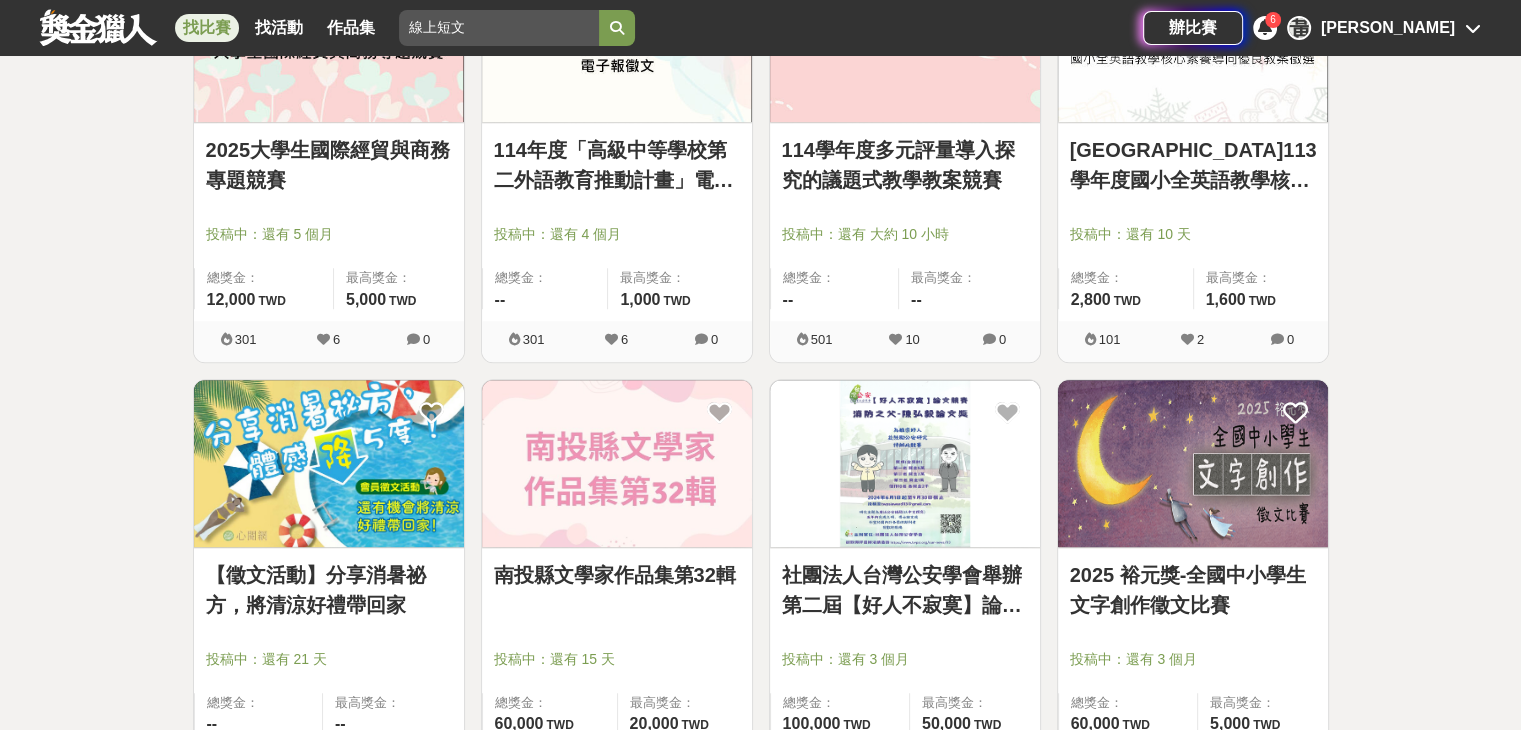 click on "社團法人台灣公安學會舉辦第二屆【好人不寂寞】論文競賽 投稿中：還有 3 個月 總獎金： 100,000 100,000 TWD 最高獎金： 50,000 TWD" at bounding box center [905, 647] 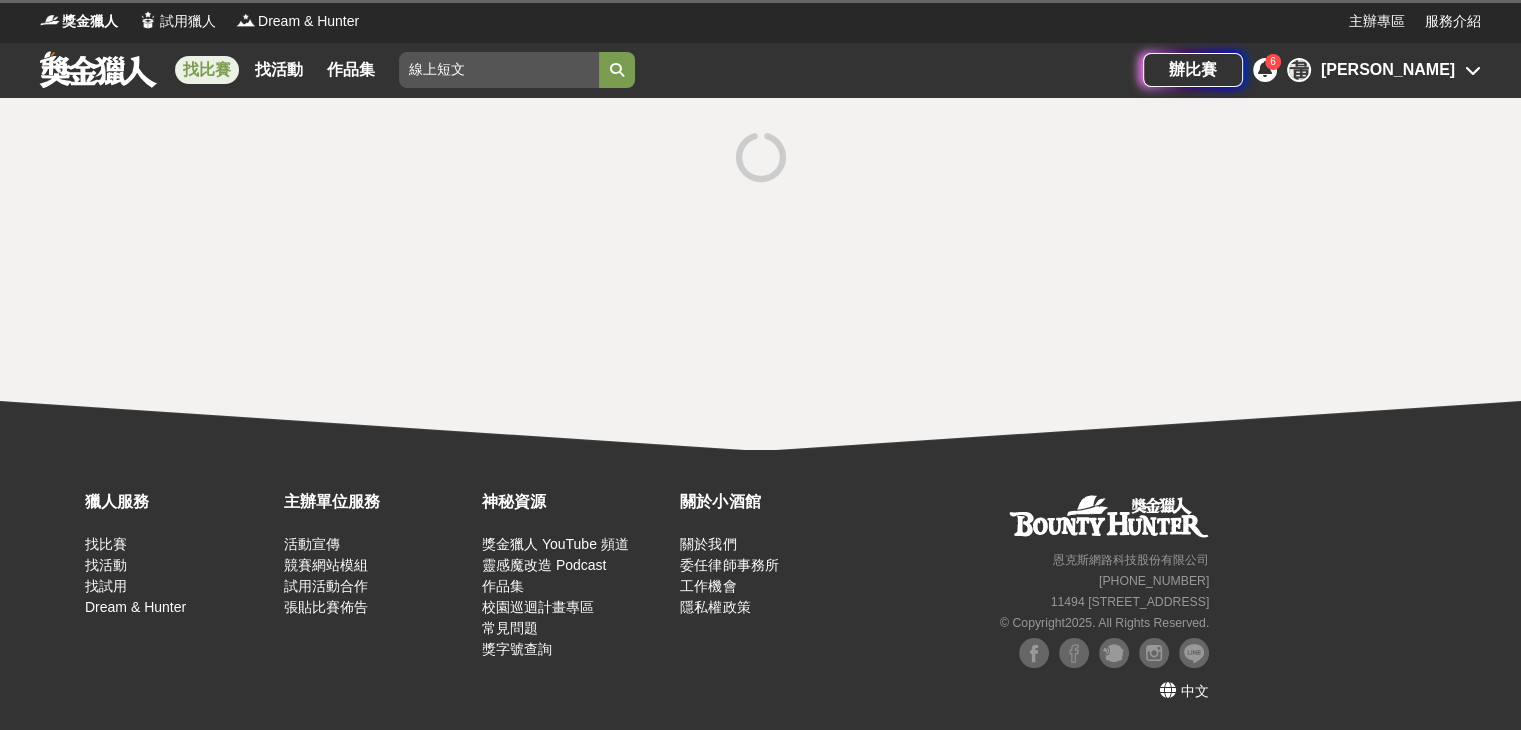scroll, scrollTop: 0, scrollLeft: 0, axis: both 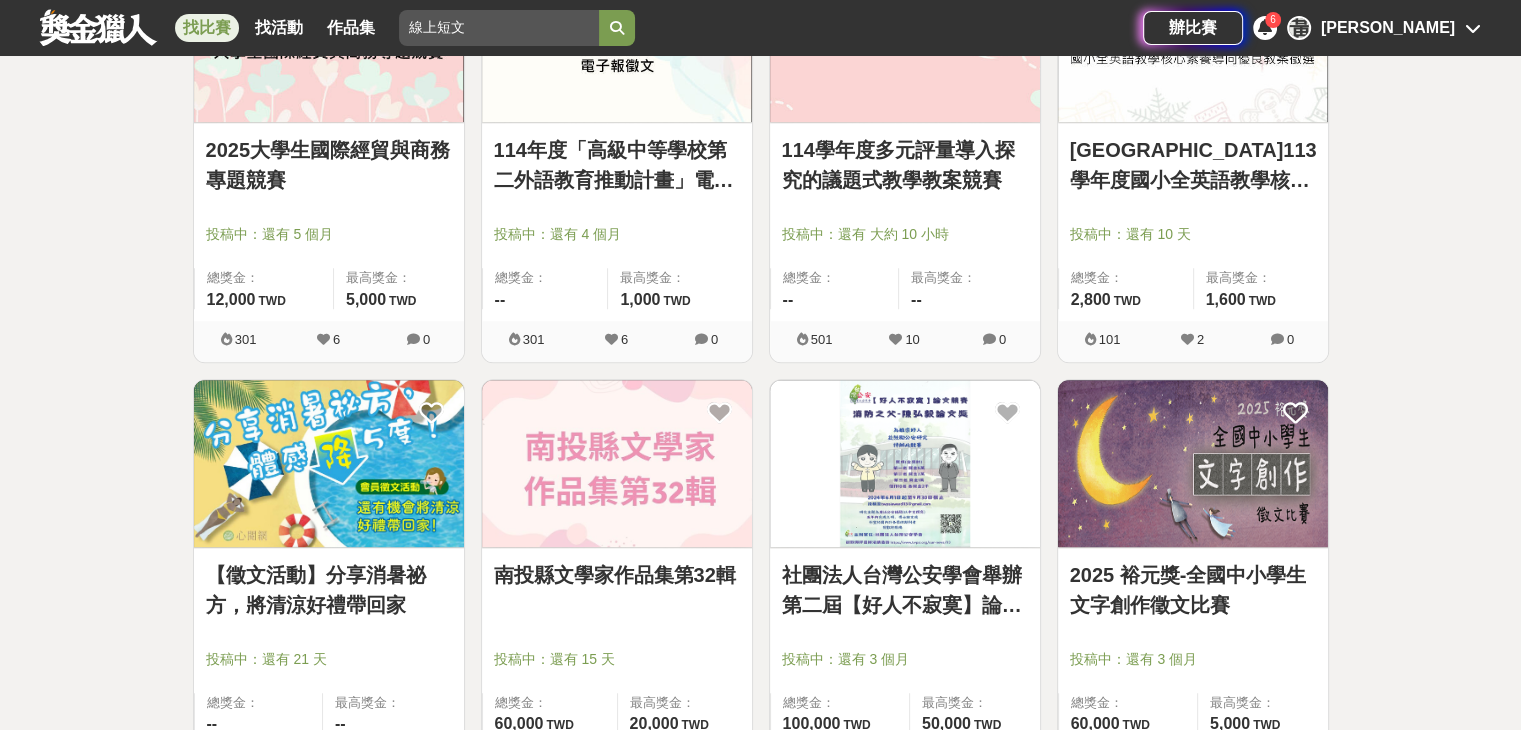 click on "【徵文活動】分享消暑祕方，將清涼好禮帶回家" at bounding box center [329, 590] 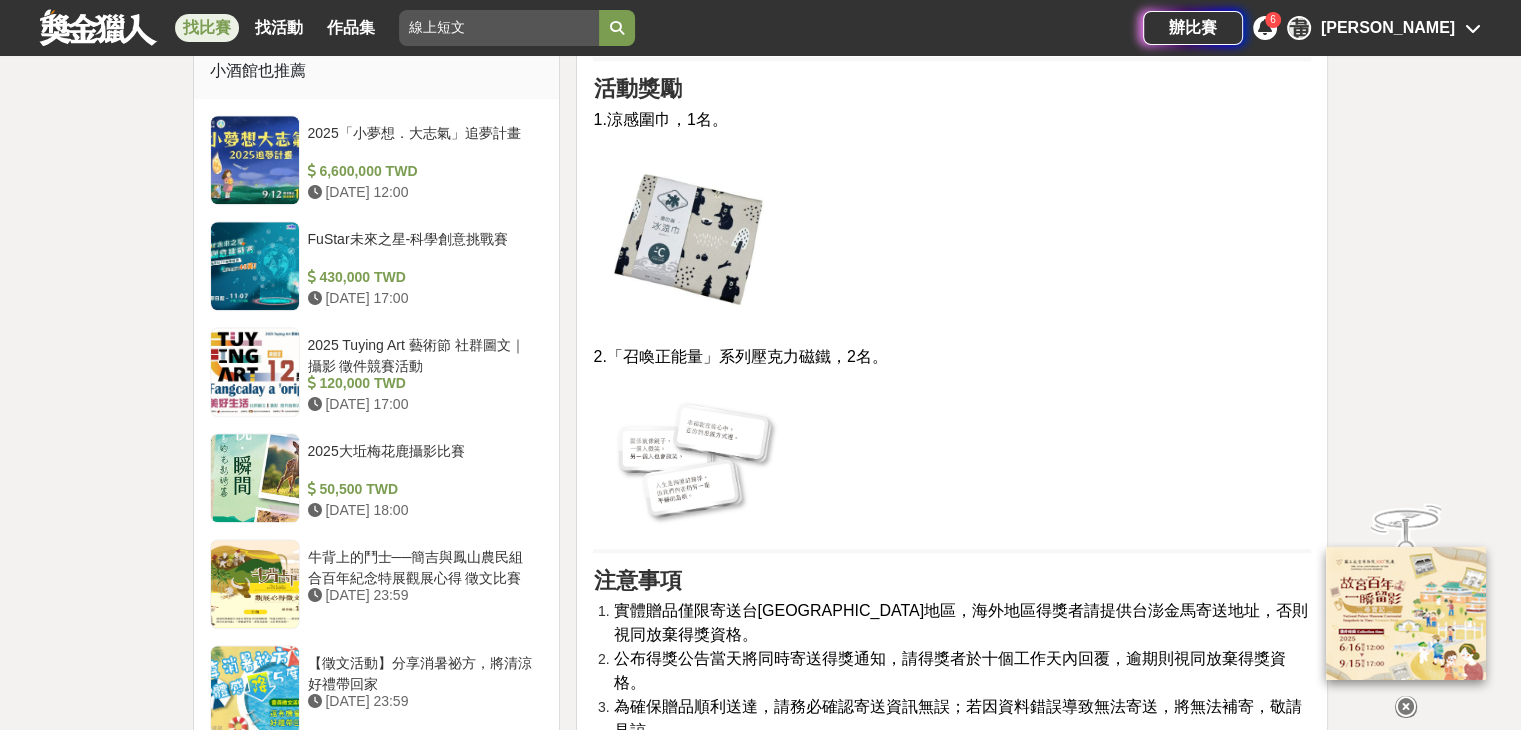 scroll, scrollTop: 1400, scrollLeft: 0, axis: vertical 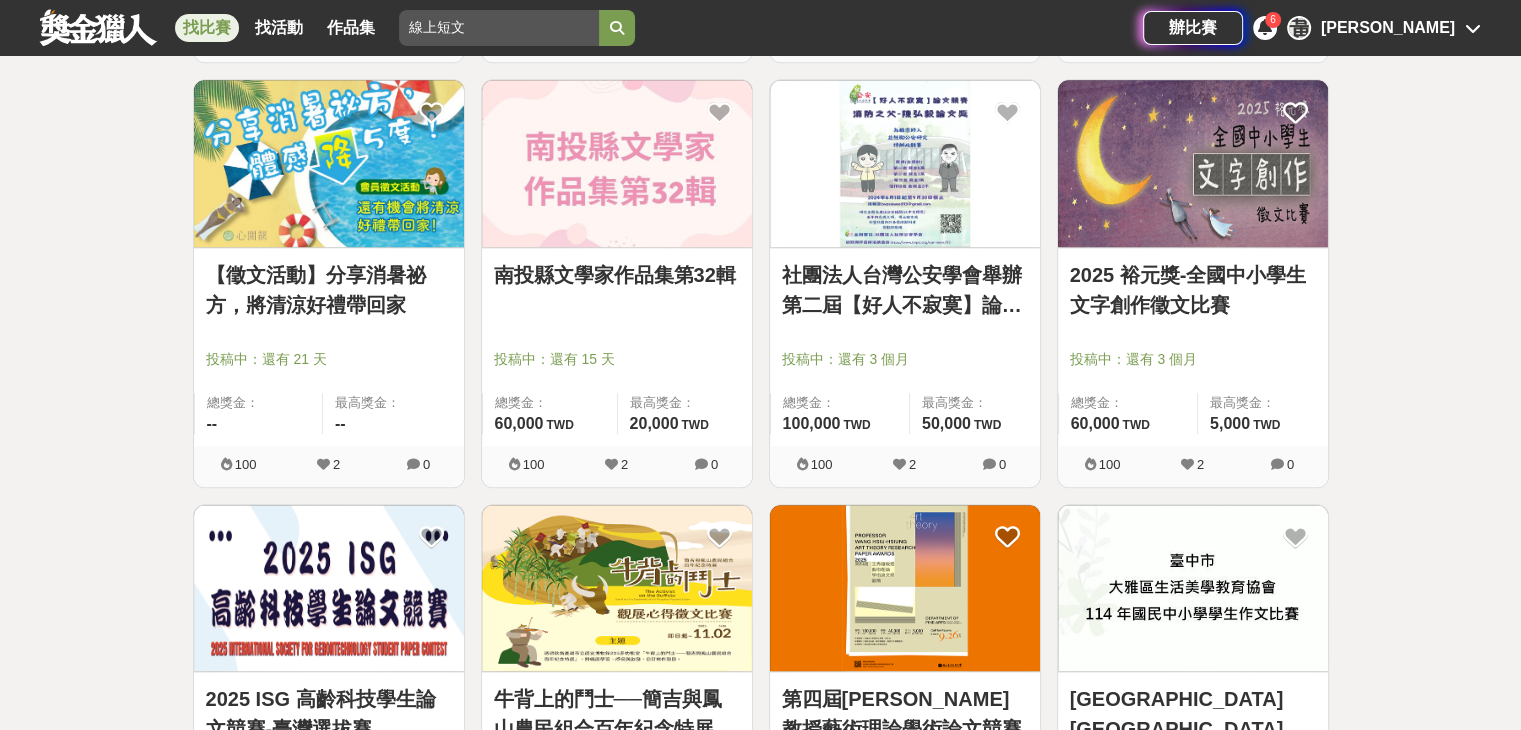 click on "2025 裕元獎-全國中小學生文字創作徵文比賽" at bounding box center [1193, 290] 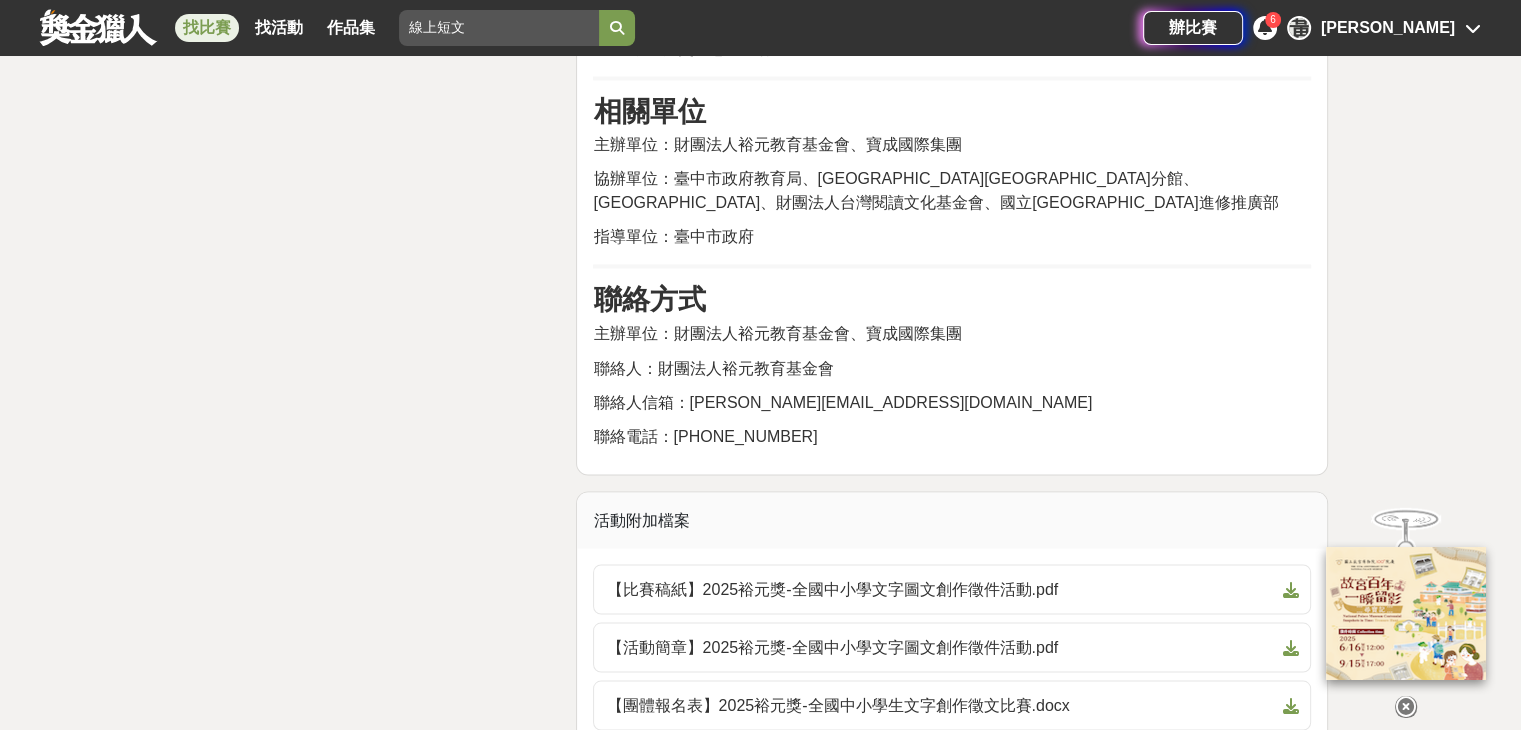 scroll, scrollTop: 3600, scrollLeft: 0, axis: vertical 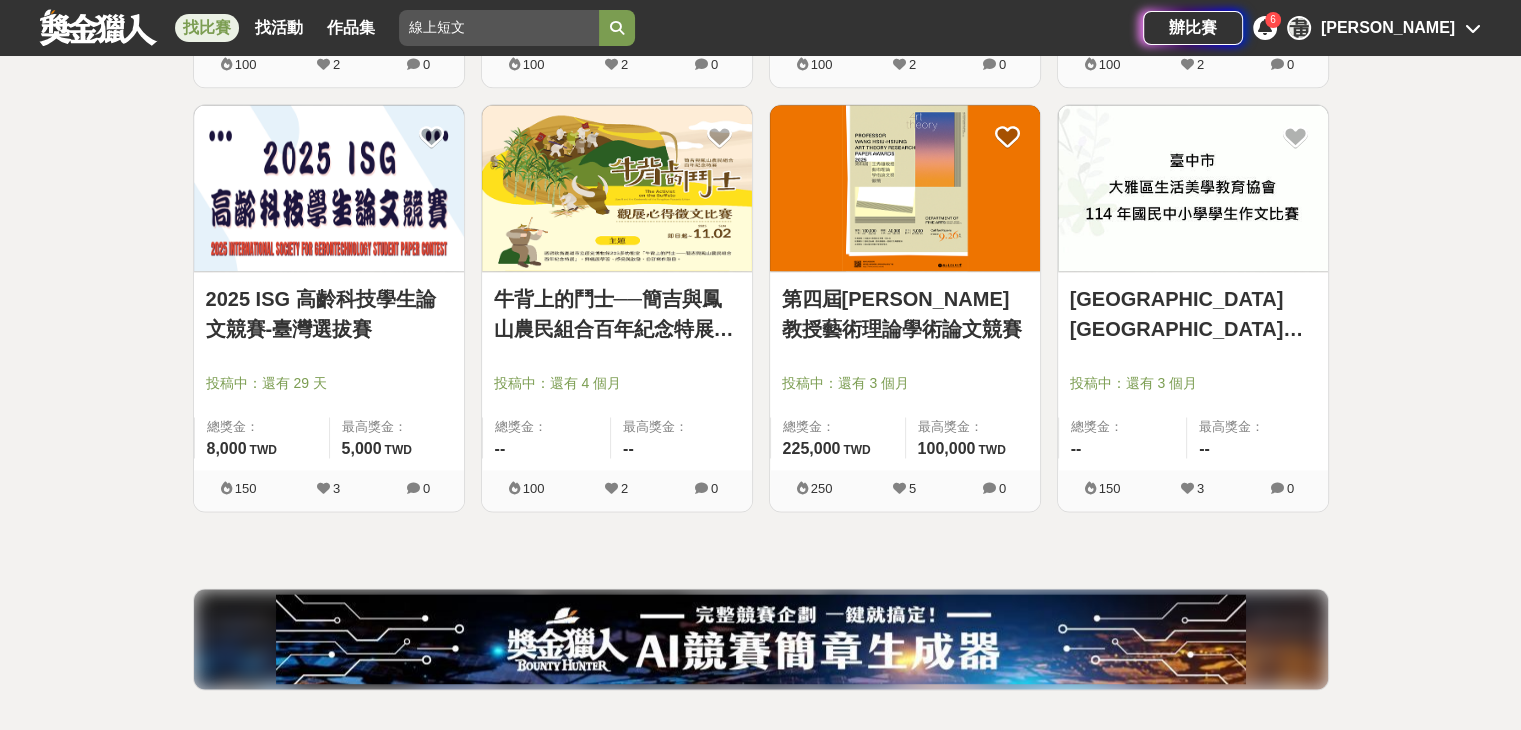 click at bounding box center (623, 355) 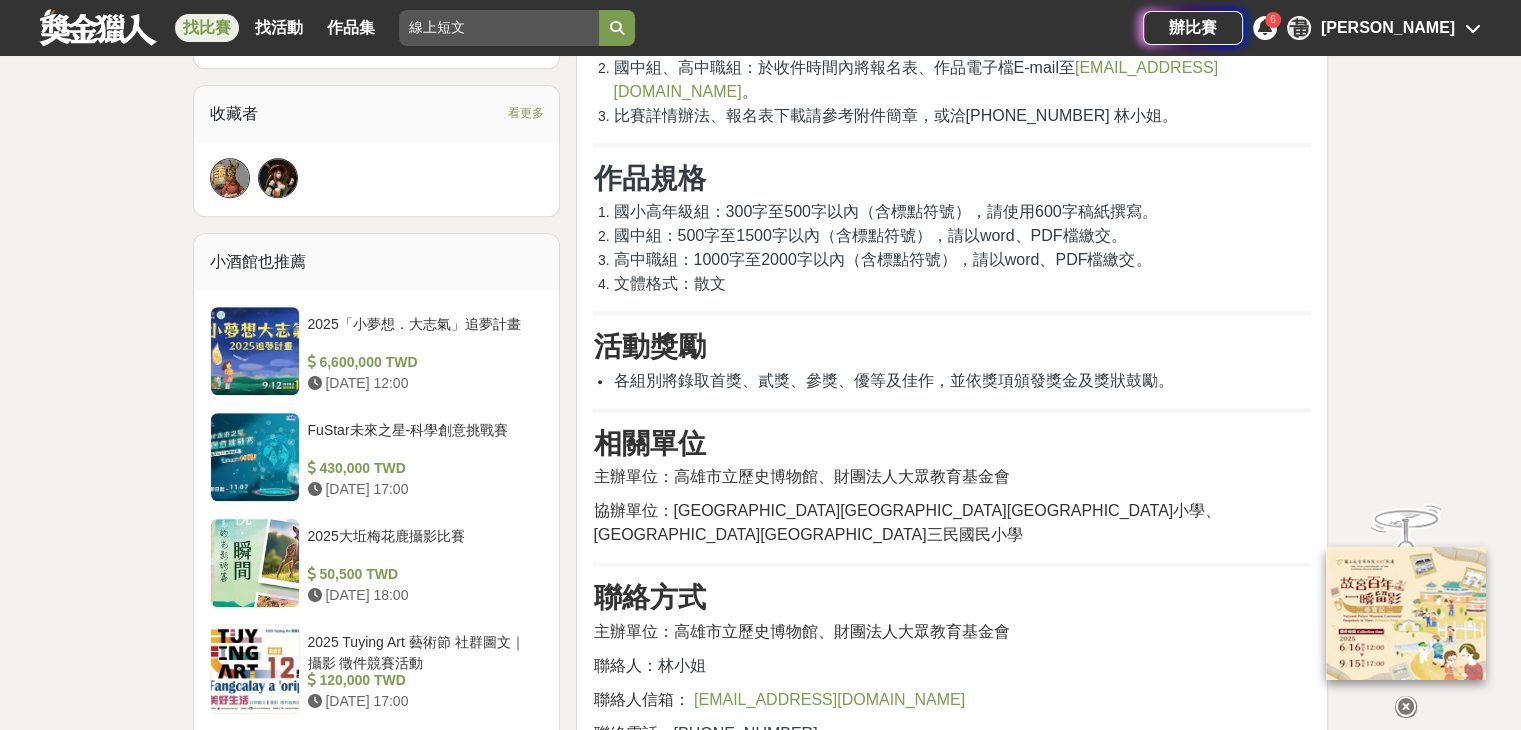 scroll, scrollTop: 1600, scrollLeft: 0, axis: vertical 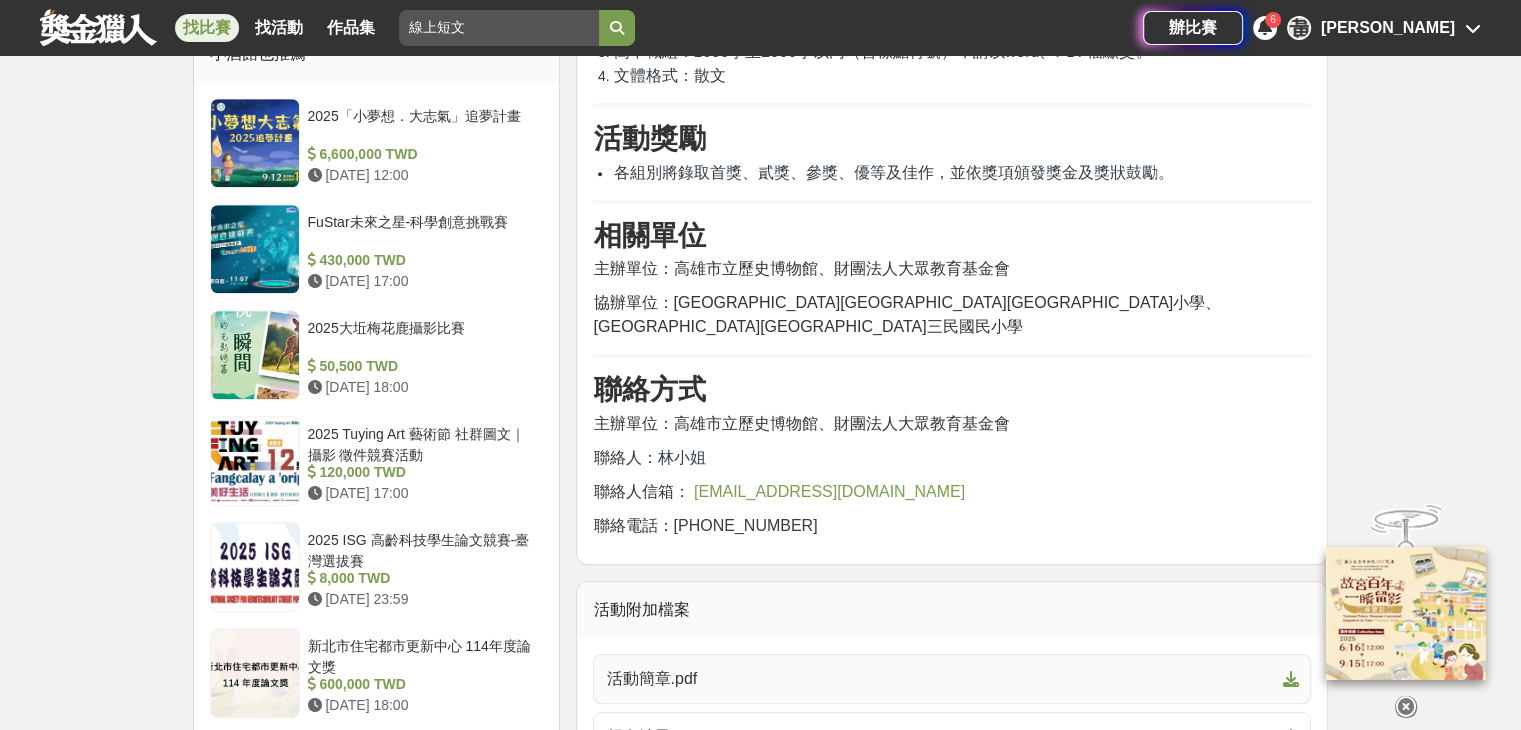 click on "活動簡章.pdf" at bounding box center [940, 679] 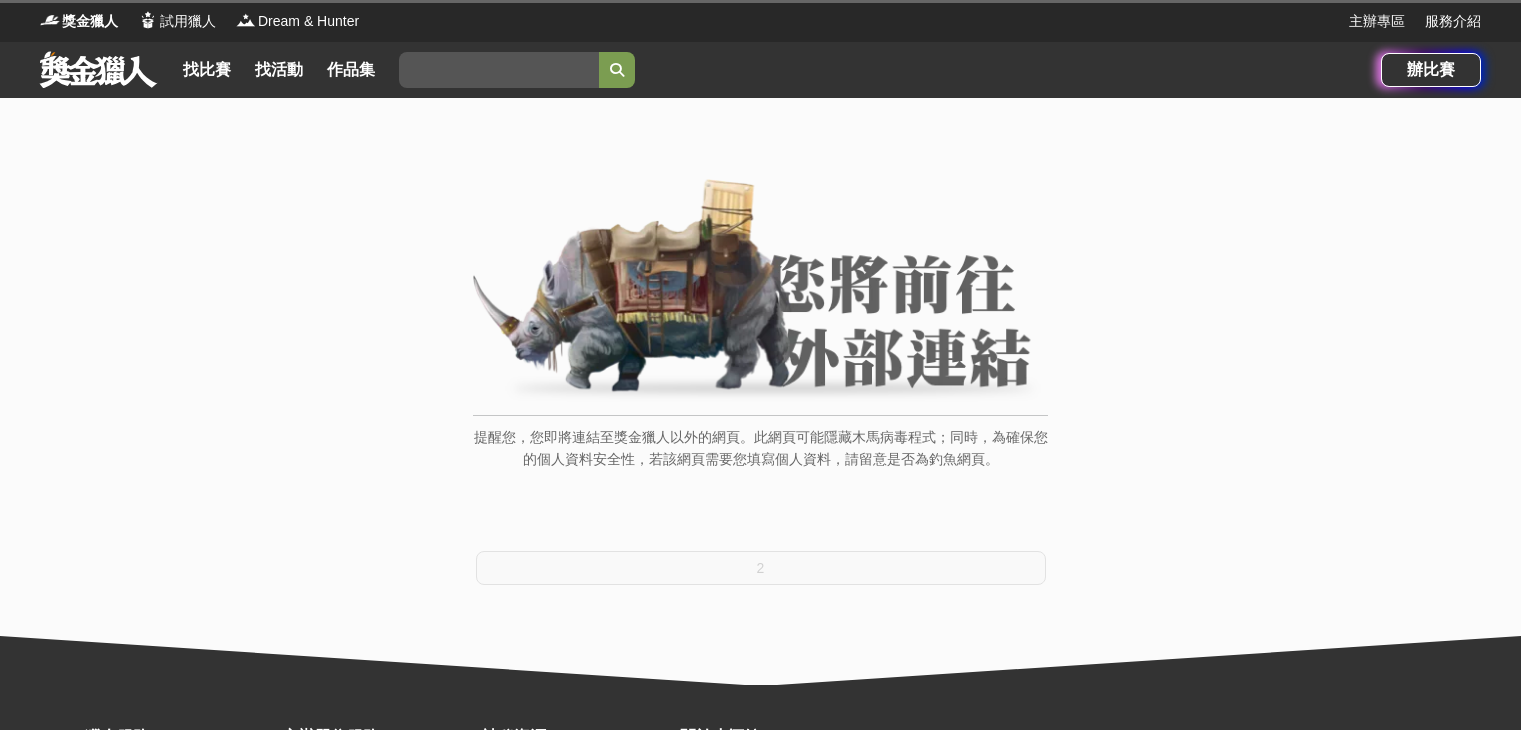 scroll, scrollTop: 0, scrollLeft: 0, axis: both 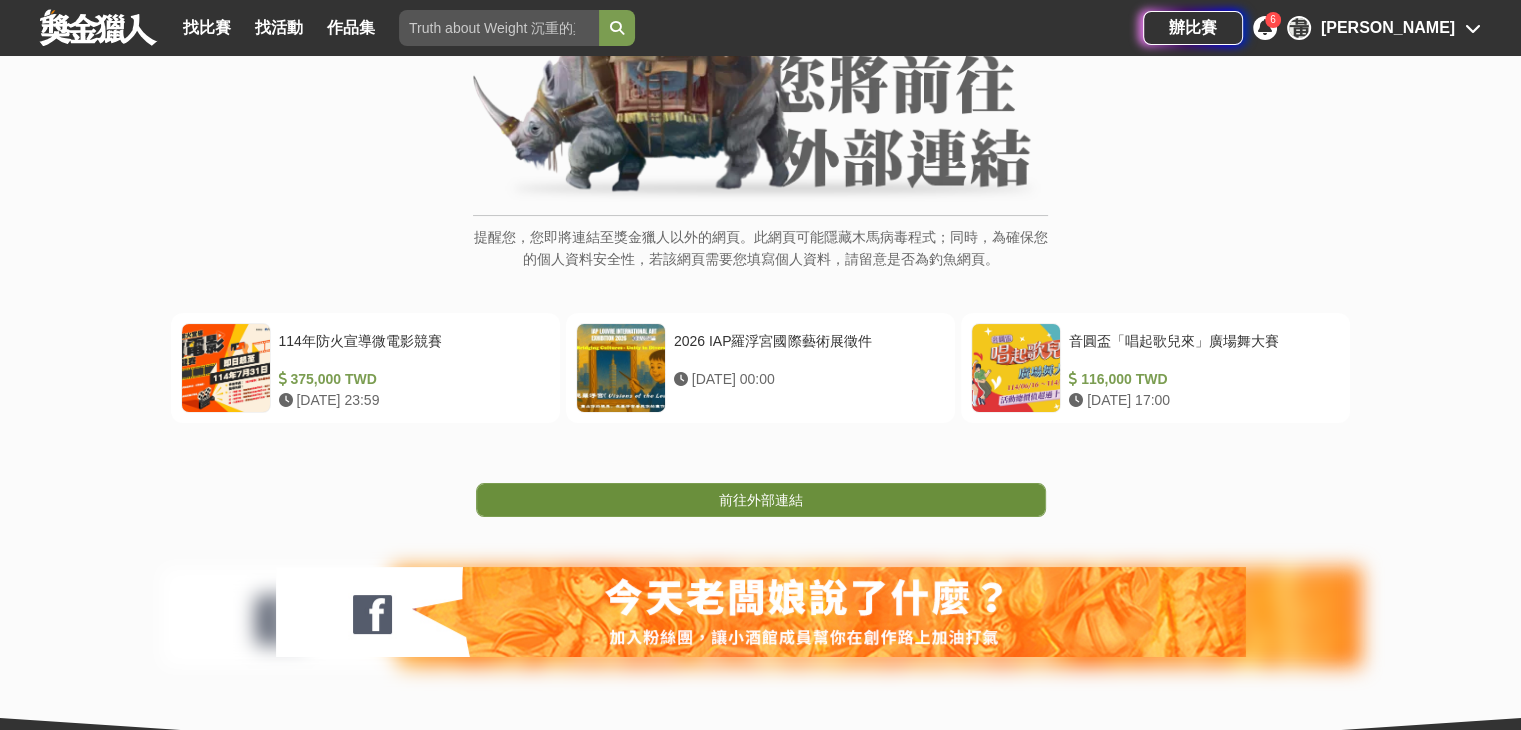 click on "前往外部連結" at bounding box center [761, 500] 